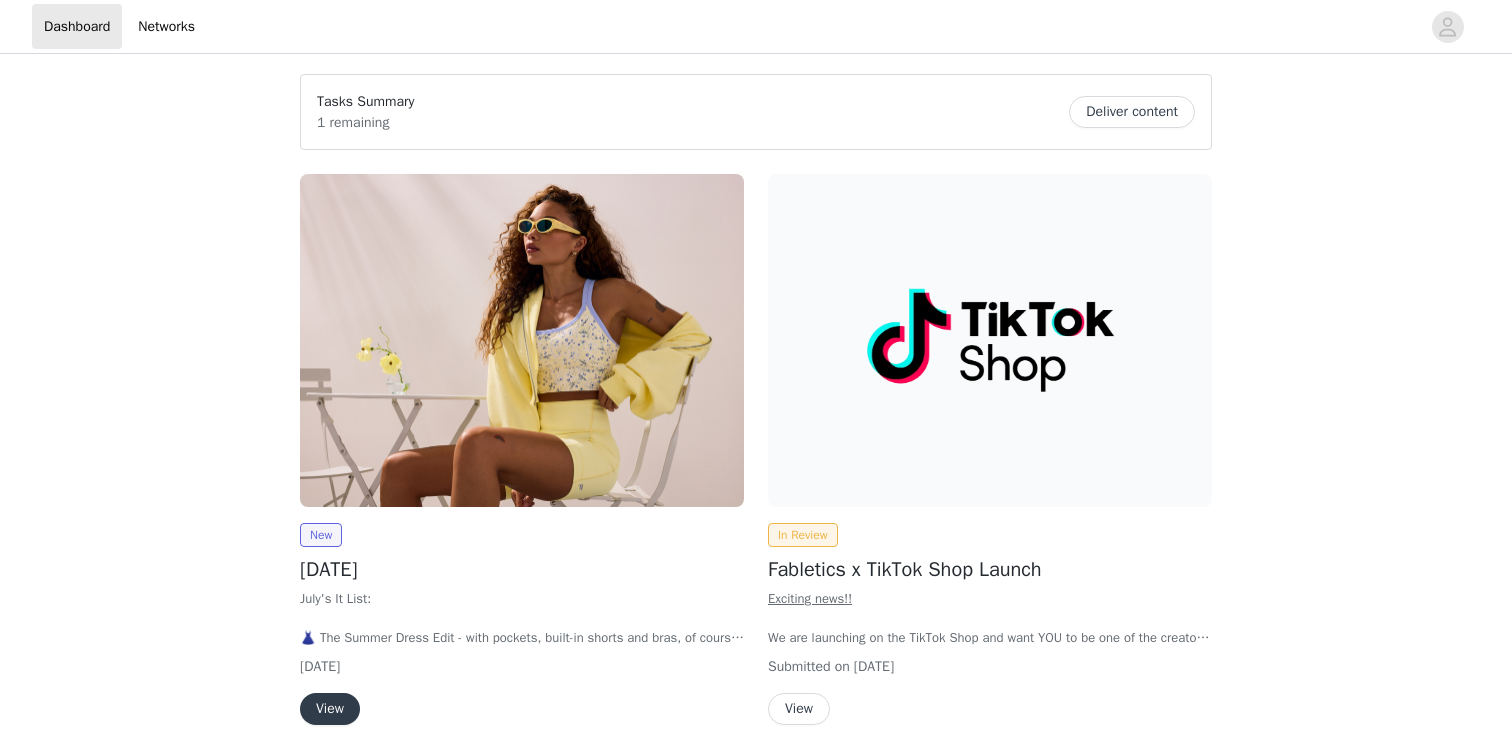 scroll, scrollTop: 0, scrollLeft: 0, axis: both 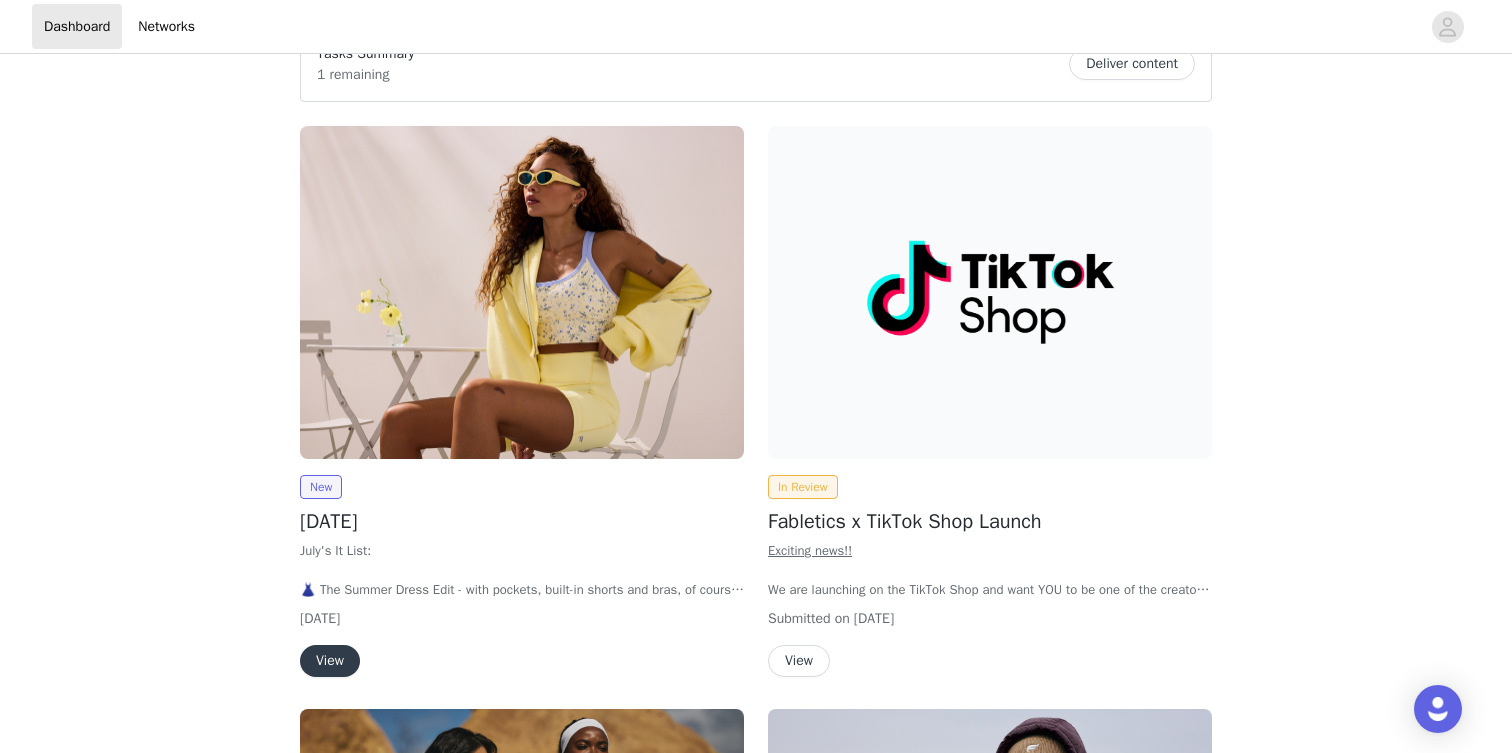 click on "View" at bounding box center (330, 661) 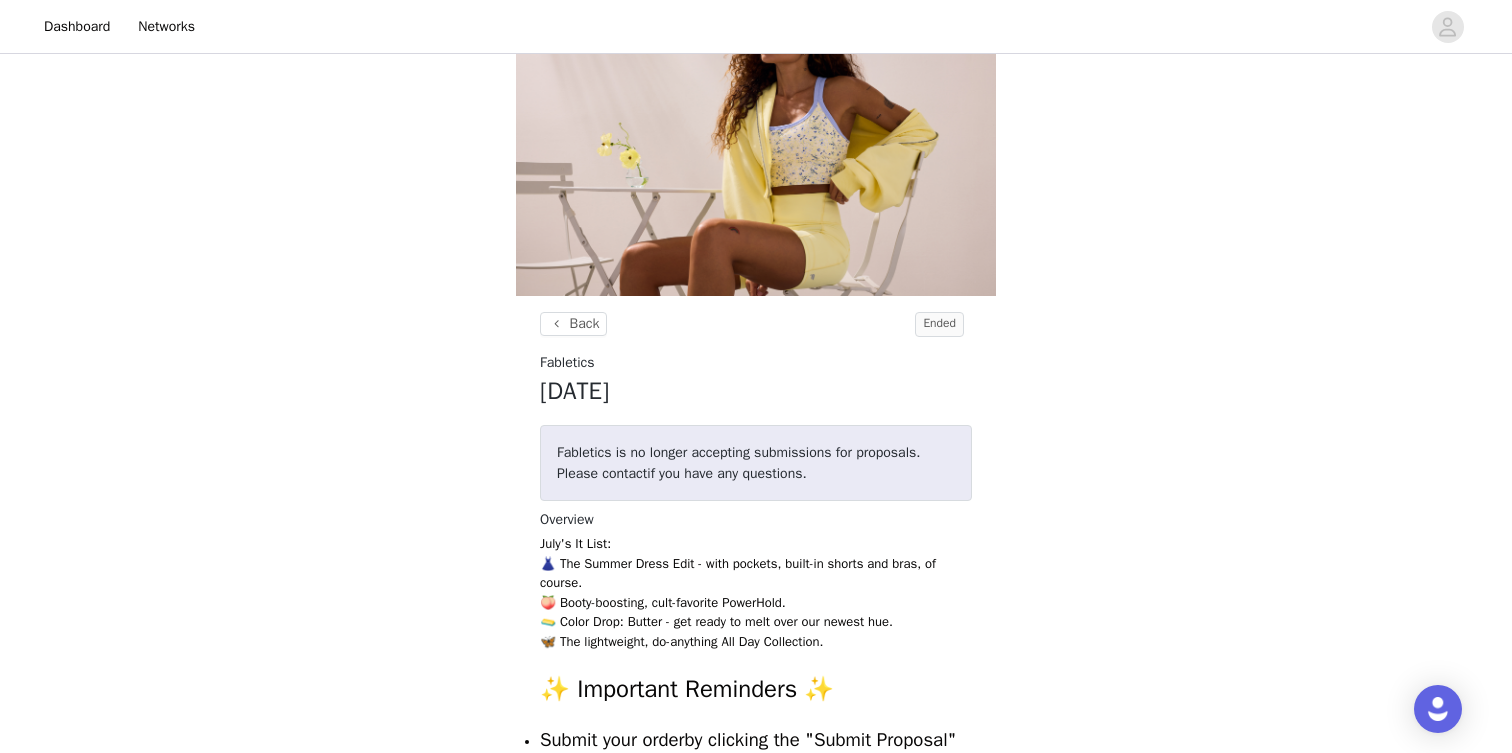 scroll, scrollTop: 24, scrollLeft: 0, axis: vertical 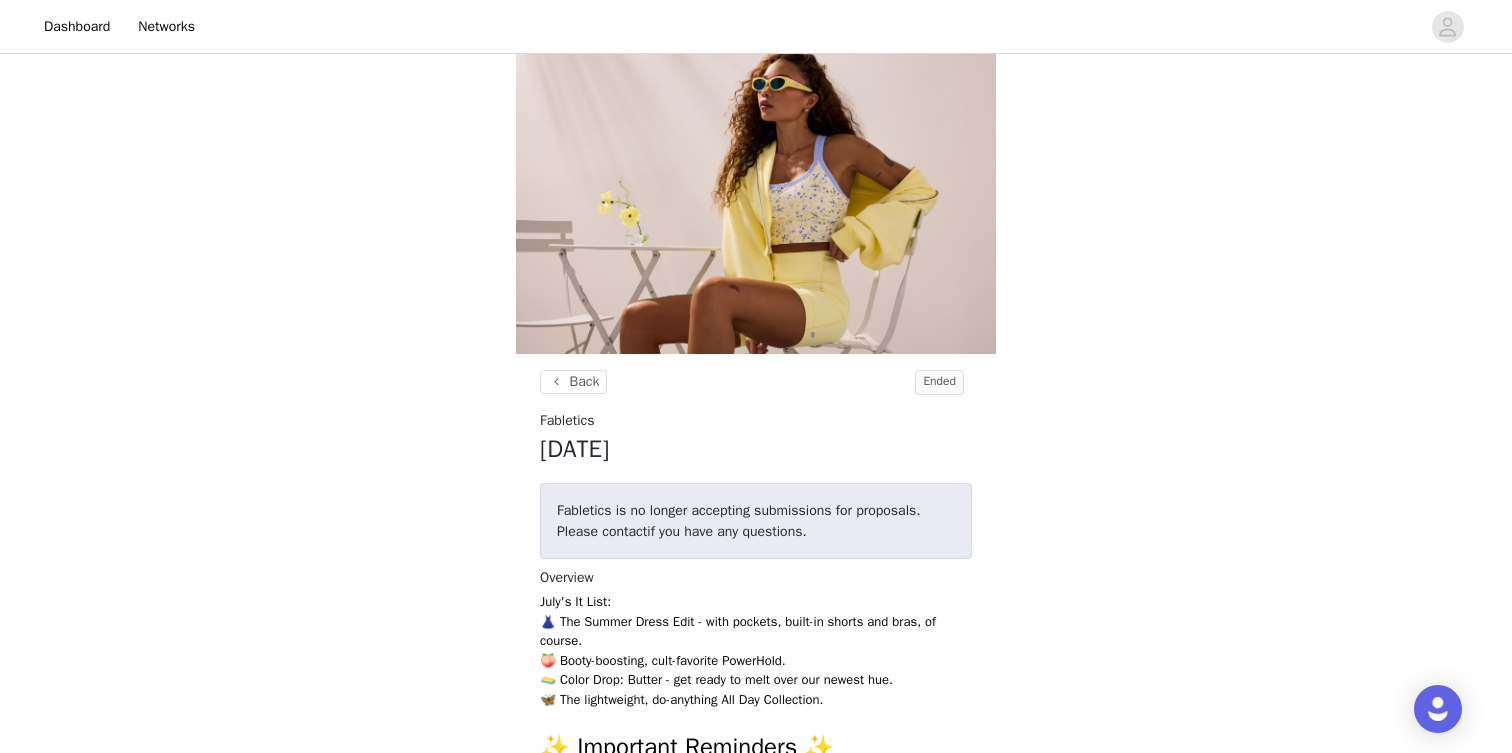 click at bounding box center [756, 194] 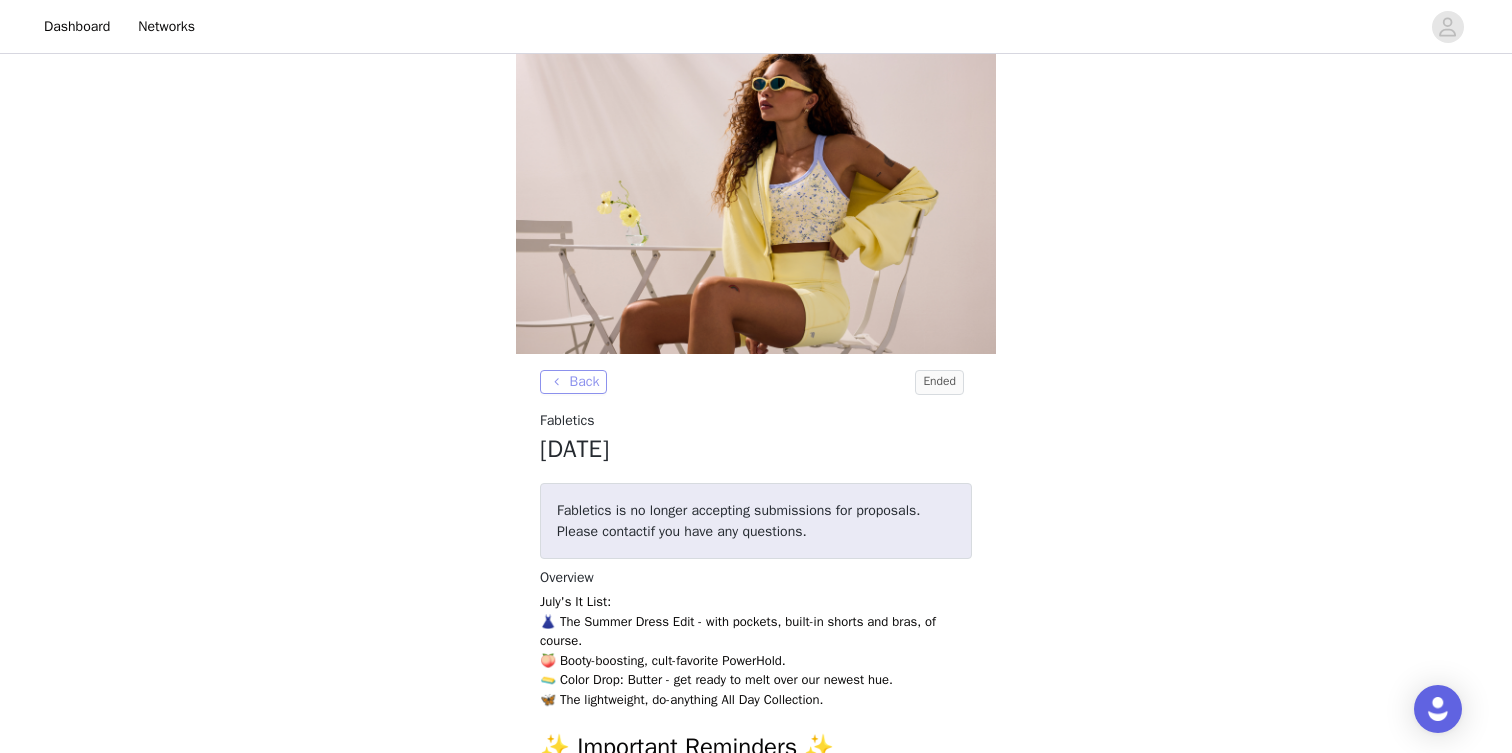 click on "Back" at bounding box center (573, 382) 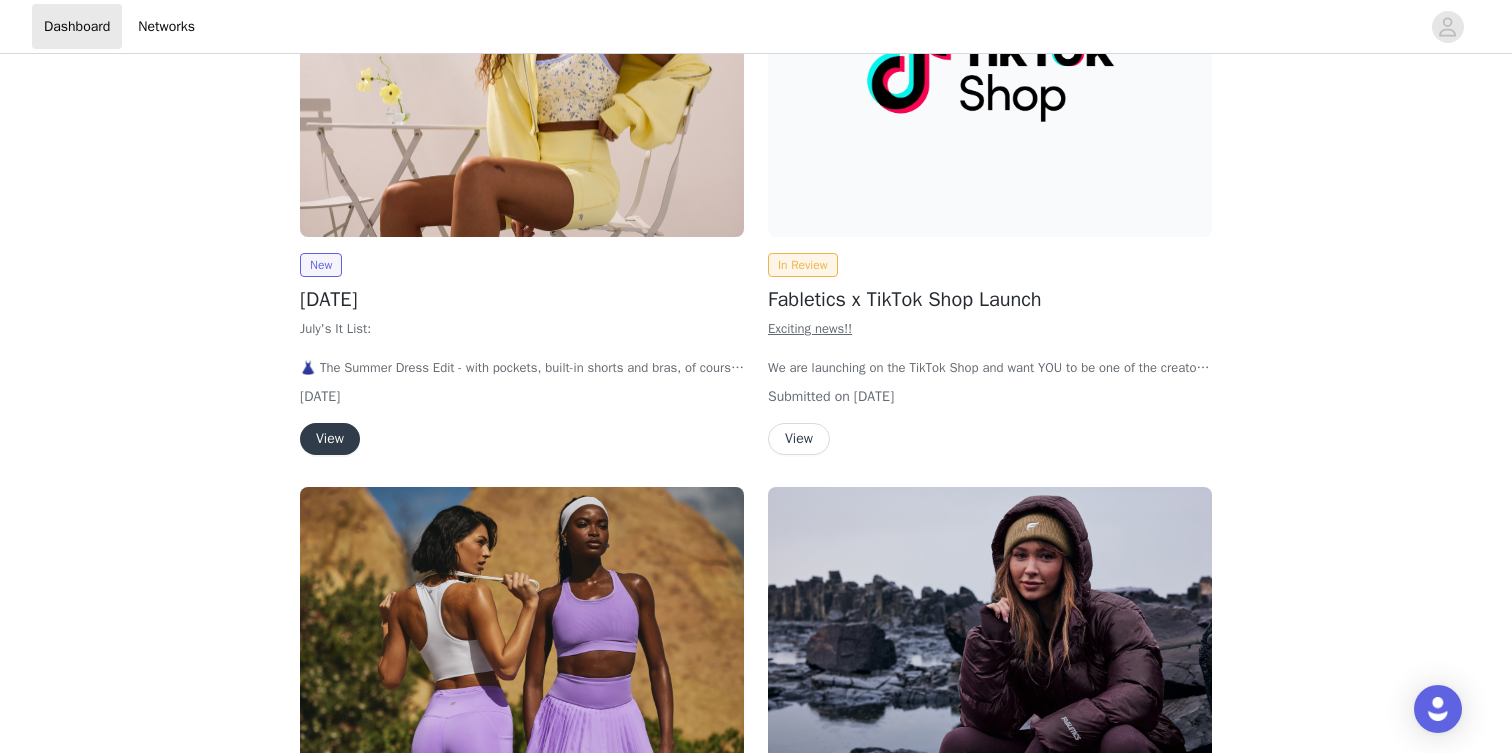 scroll, scrollTop: 0, scrollLeft: 0, axis: both 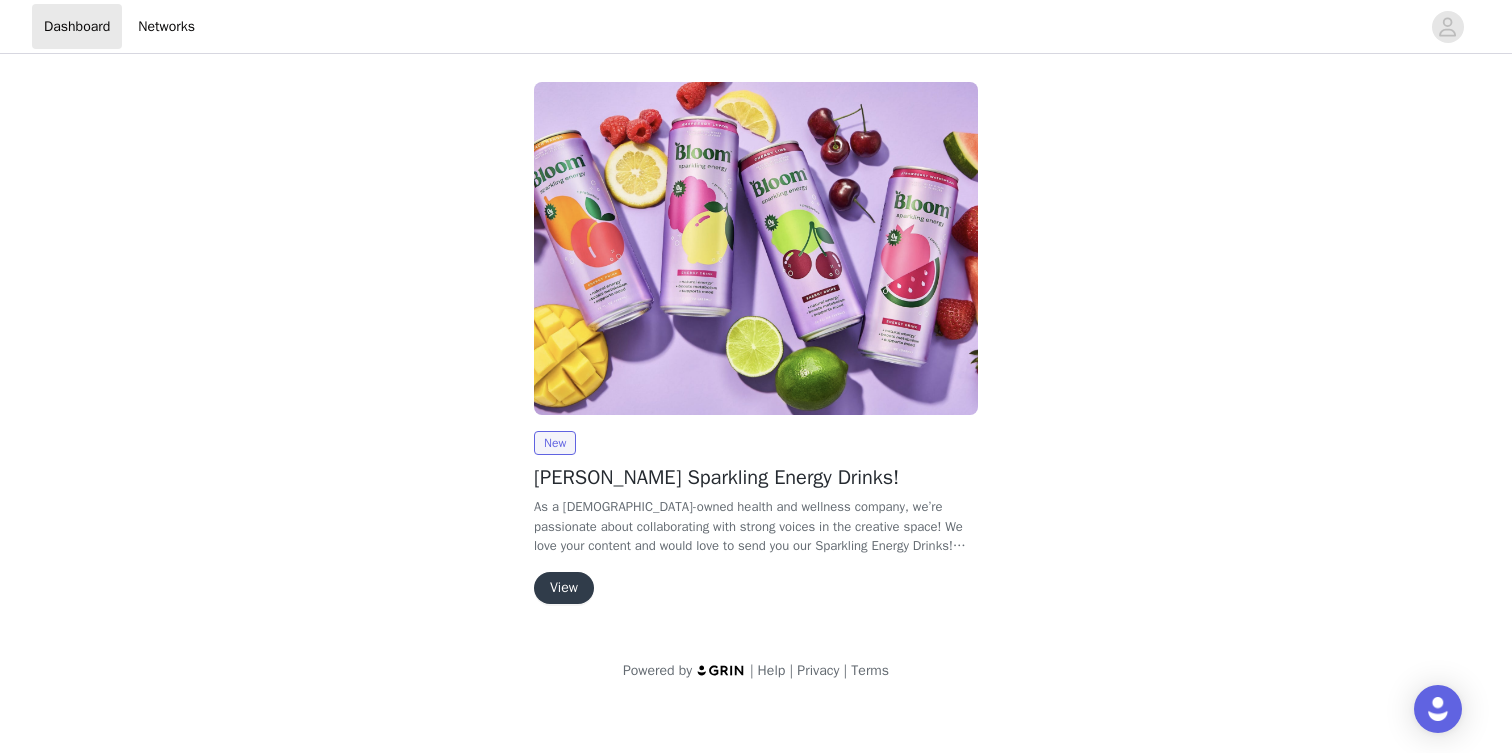click on "View" at bounding box center [564, 588] 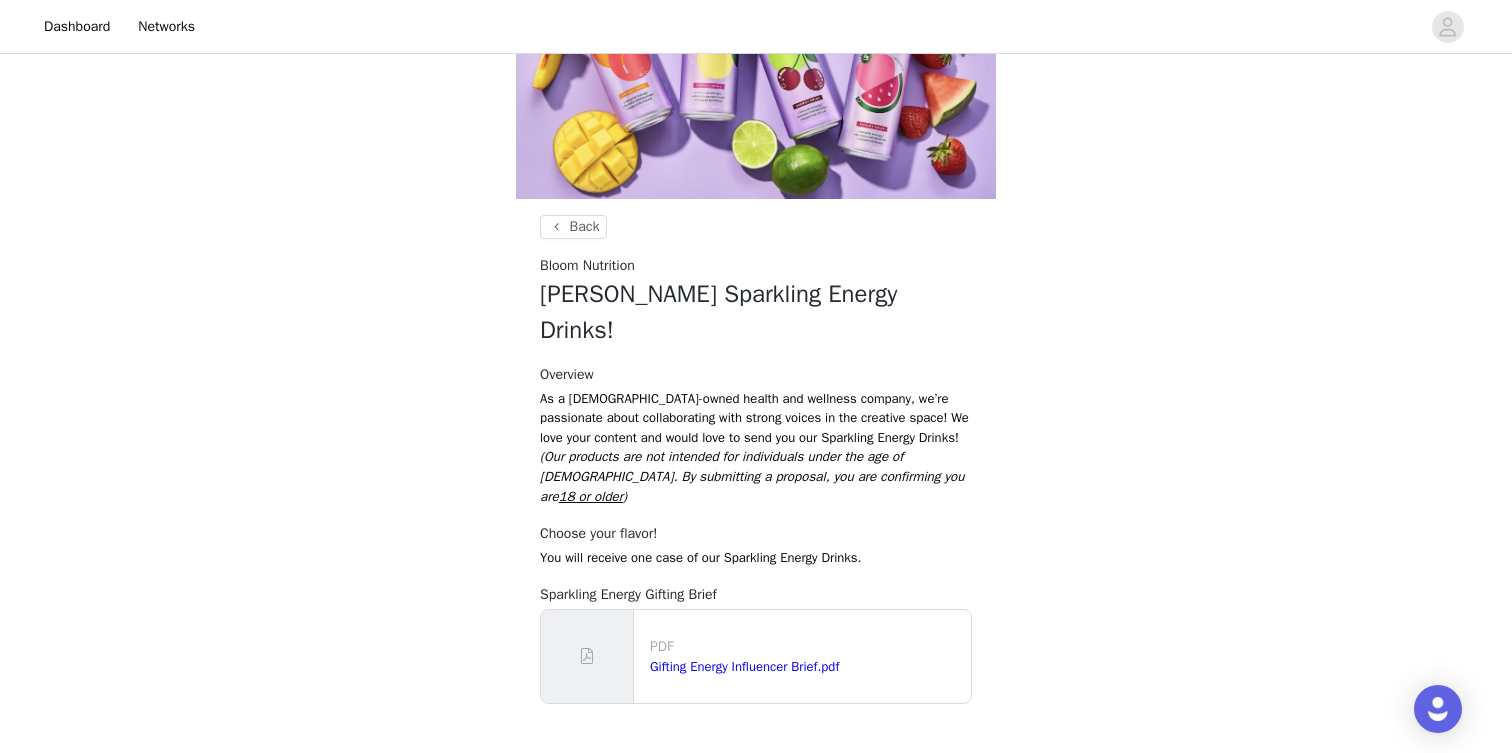 scroll, scrollTop: 156, scrollLeft: 0, axis: vertical 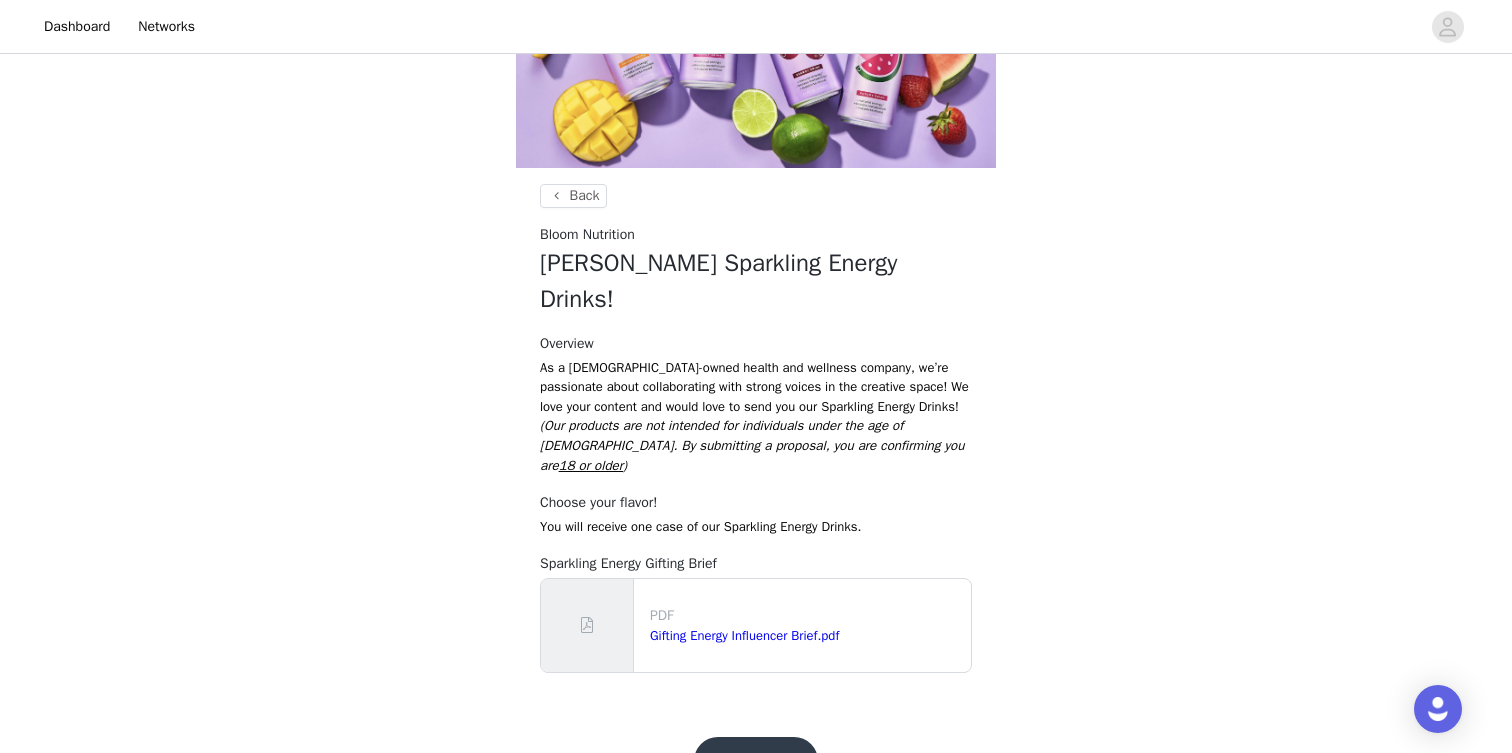 click on "Get Started!" at bounding box center [756, 761] 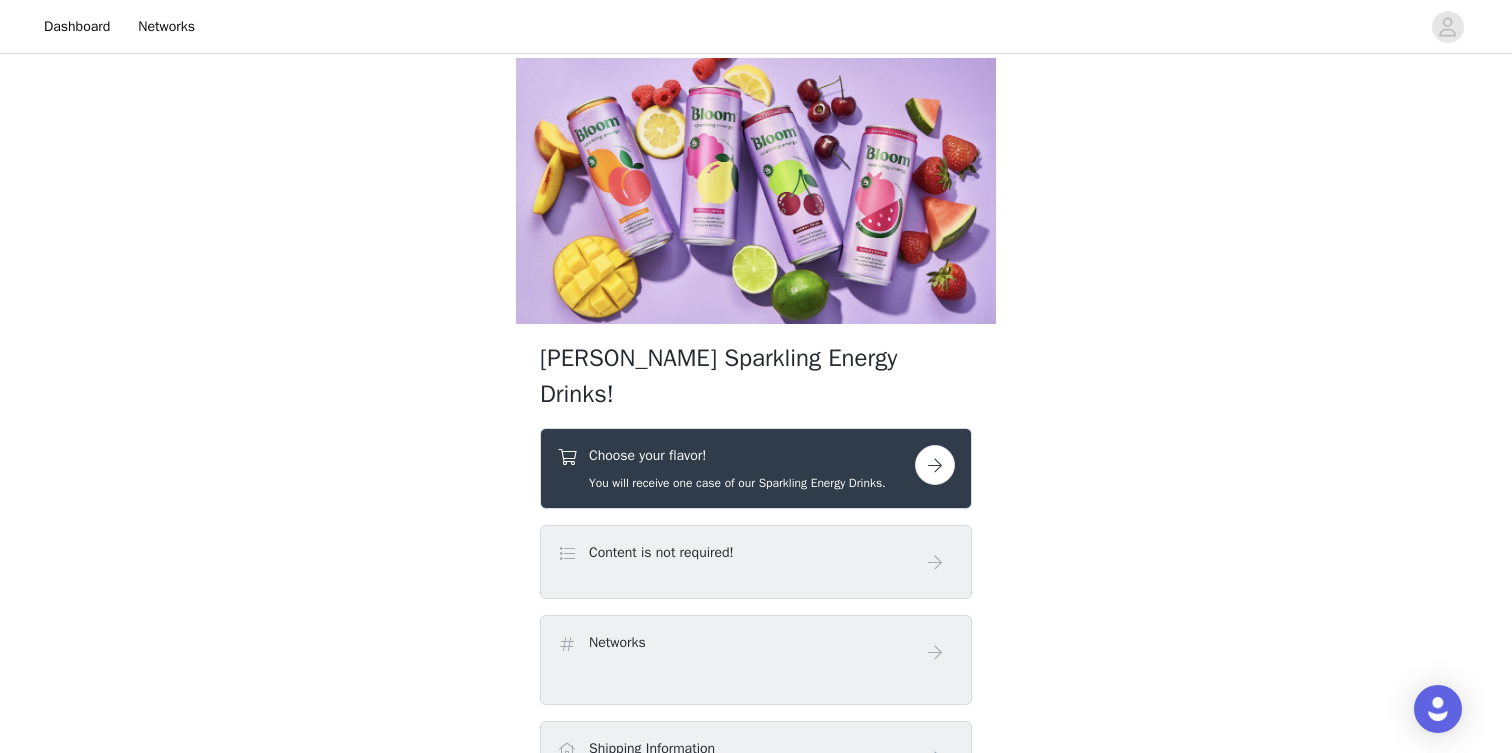click on "Content is not required!" at bounding box center (736, 556) 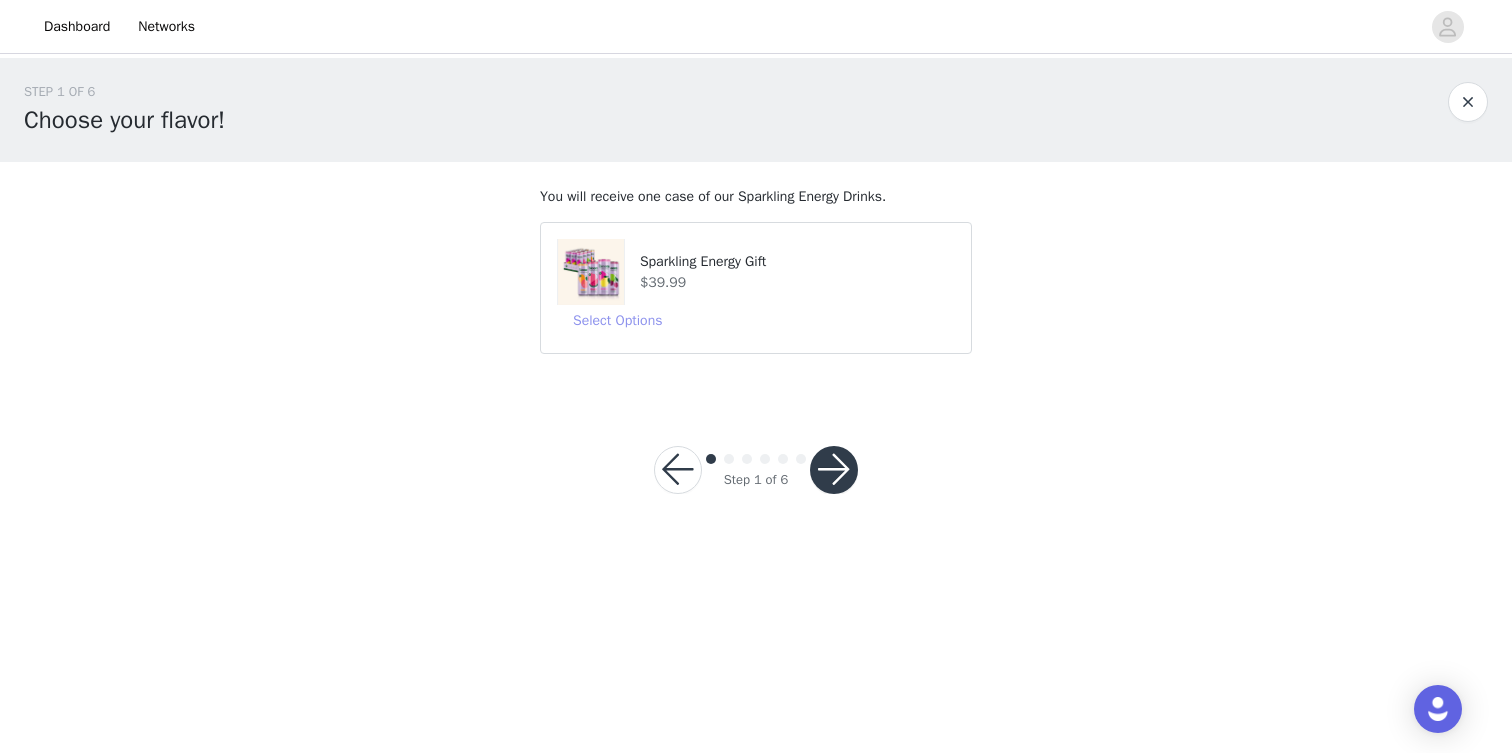 click on "Select Options" at bounding box center (617, 321) 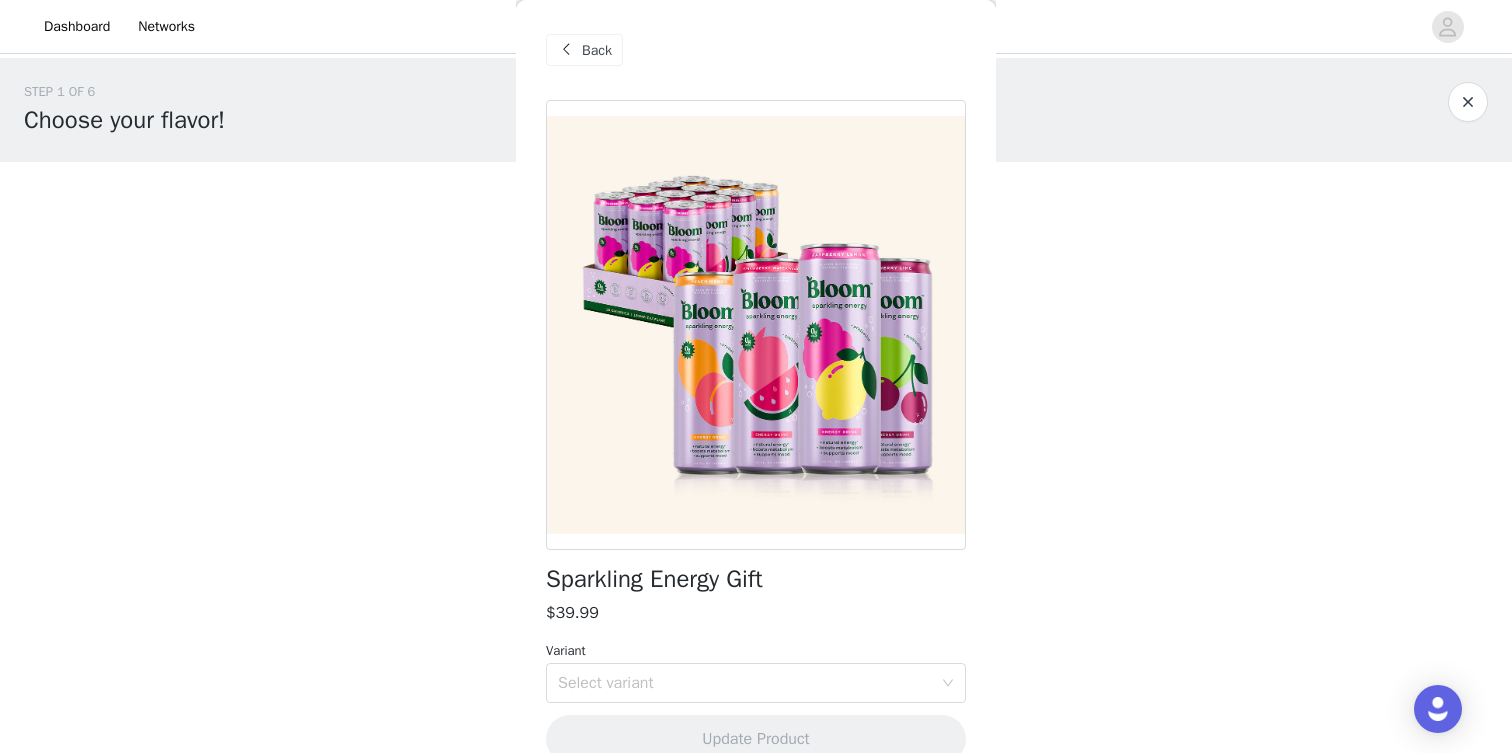 scroll, scrollTop: 33, scrollLeft: 0, axis: vertical 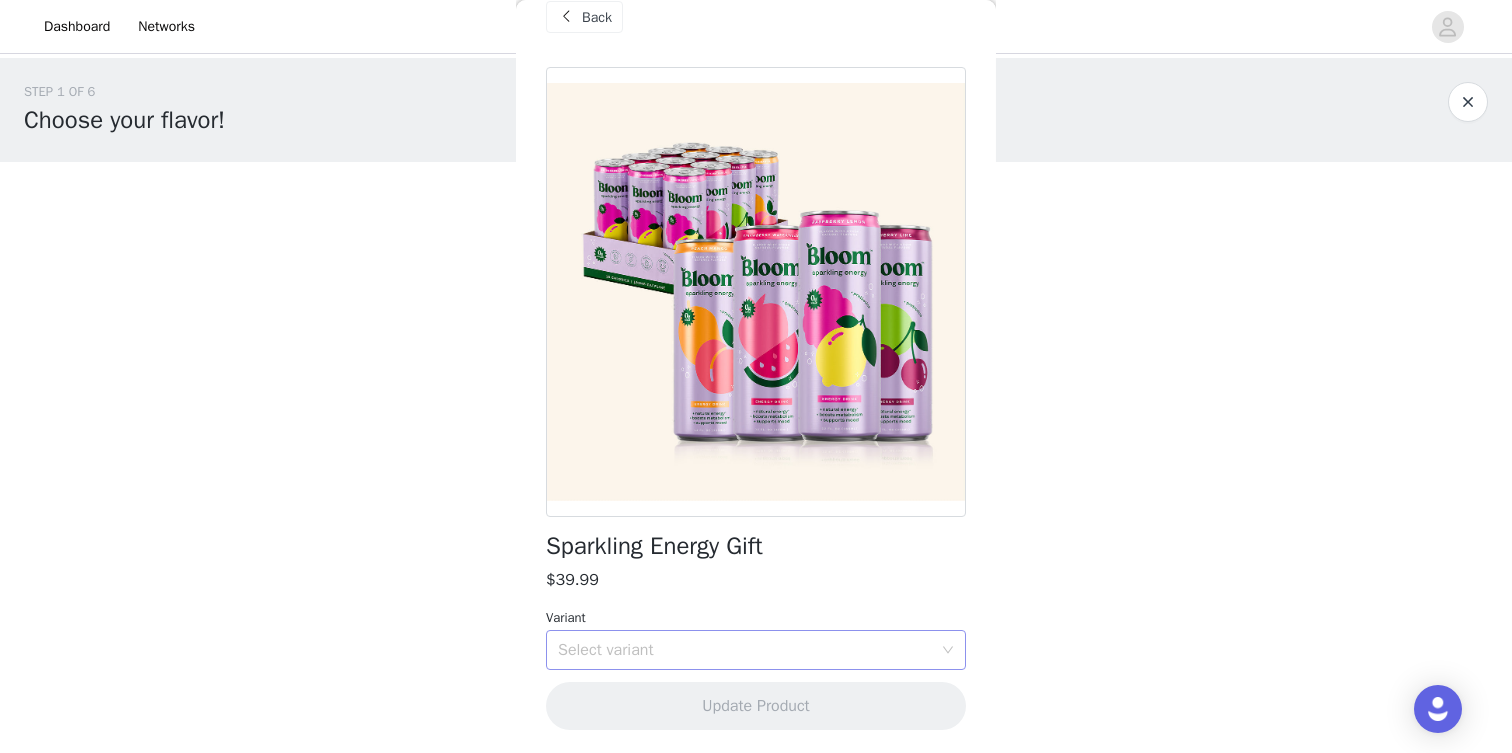 click on "Select variant" at bounding box center [749, 650] 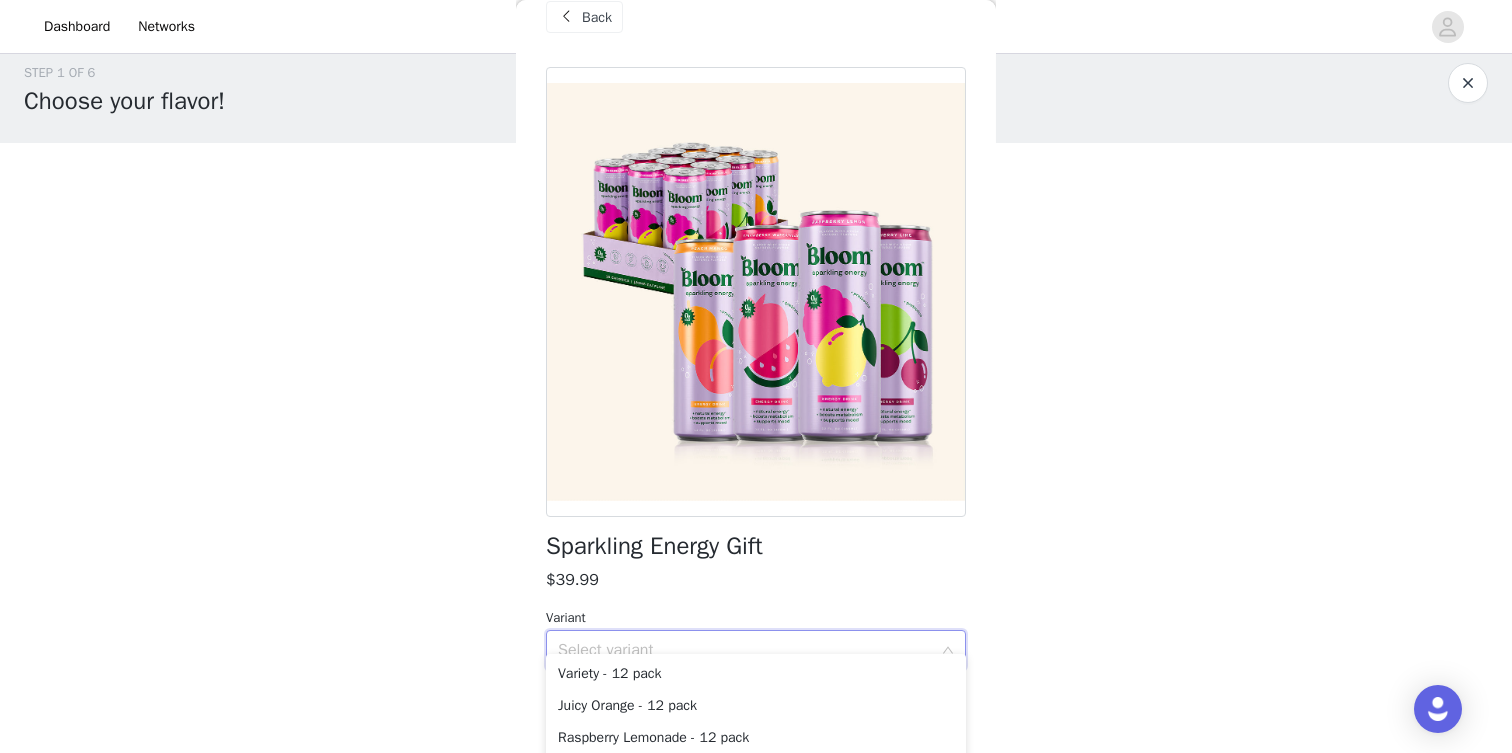 scroll, scrollTop: 0, scrollLeft: 0, axis: both 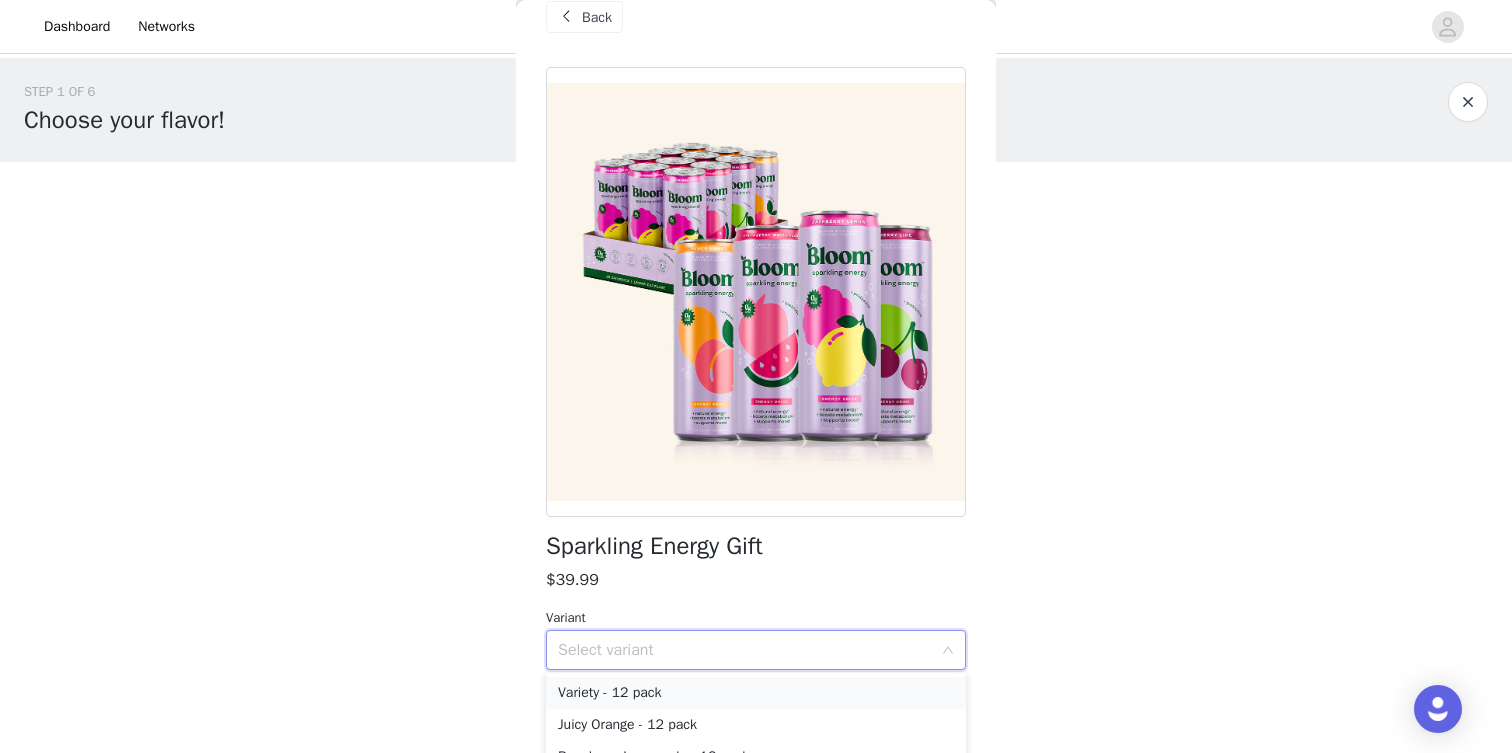 click on "Variety - 12 pack" at bounding box center [756, 693] 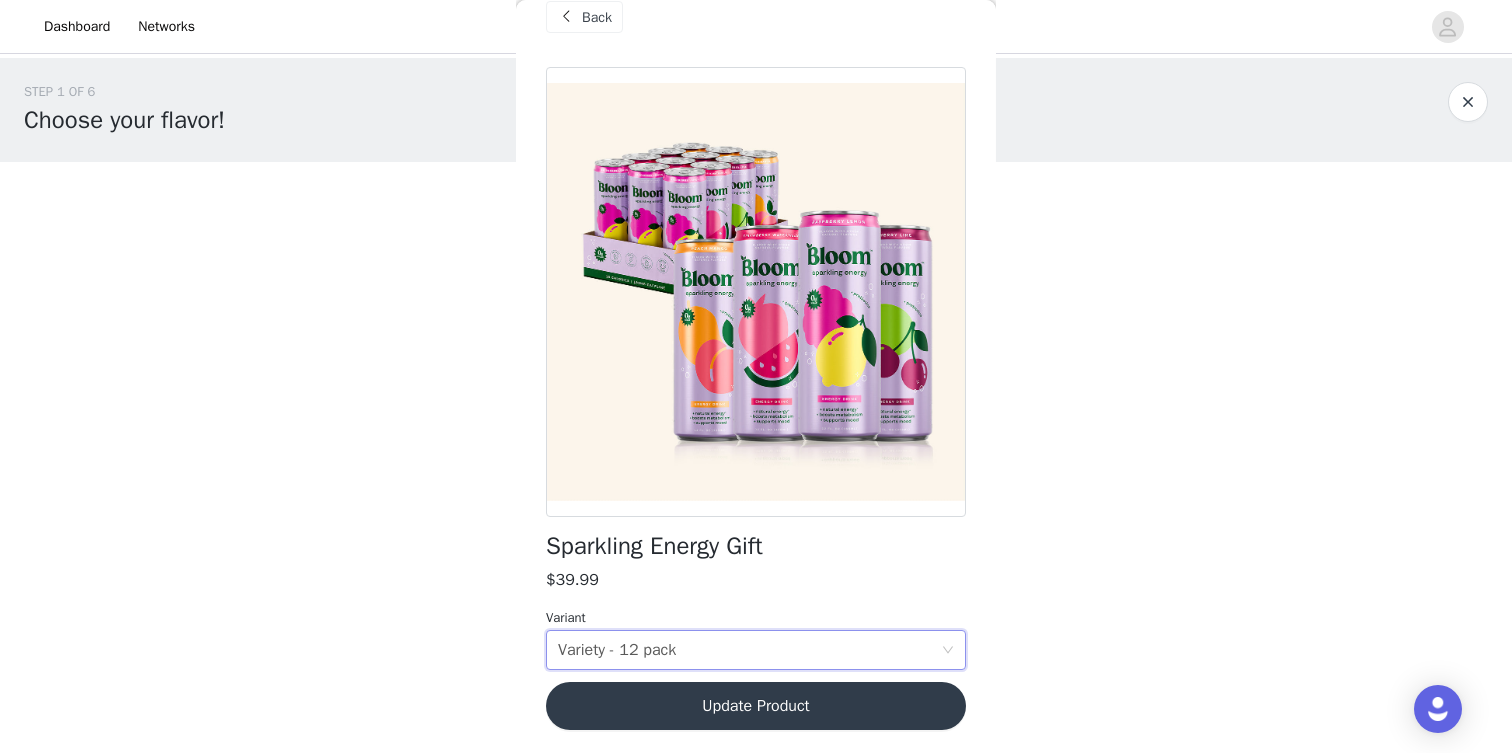 click on "Update Product" at bounding box center (756, 706) 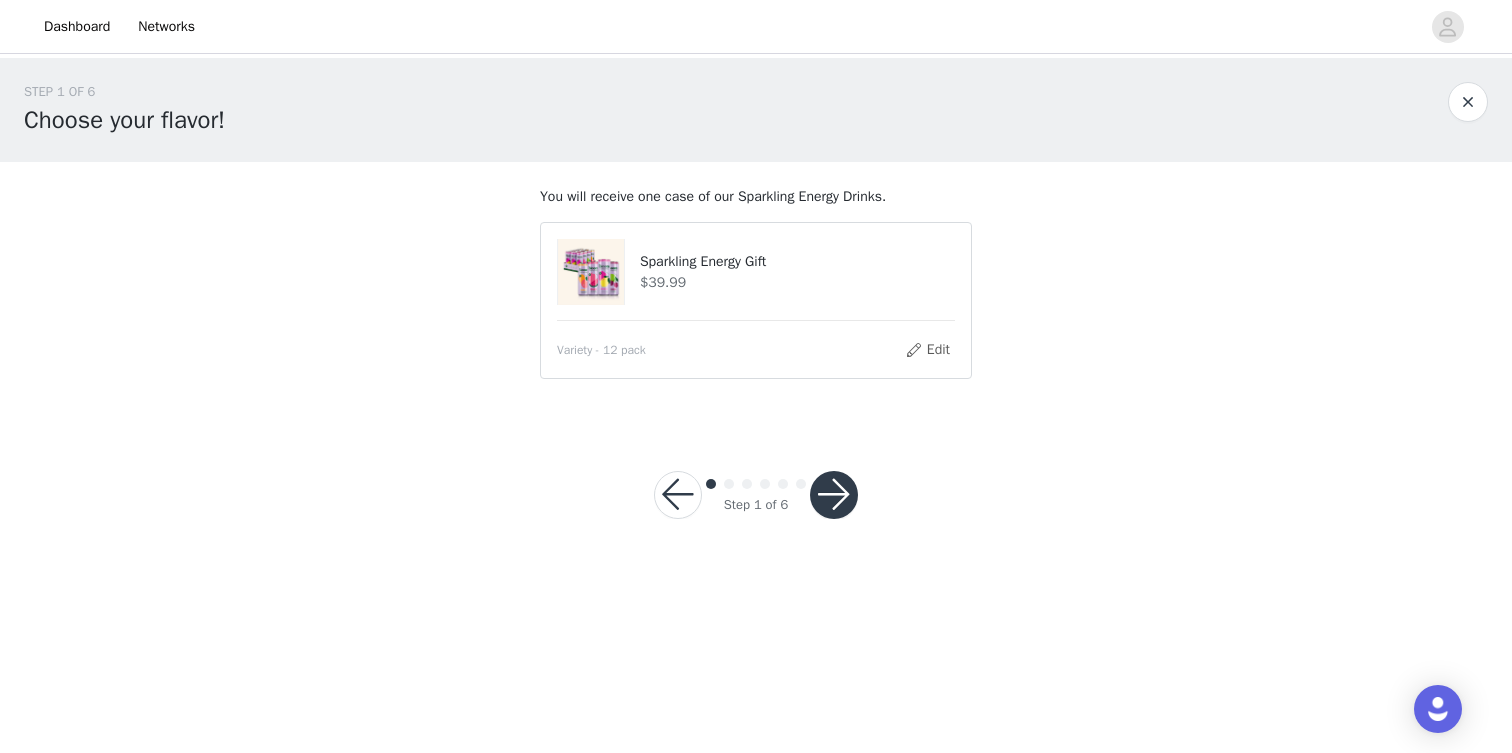 click at bounding box center (834, 495) 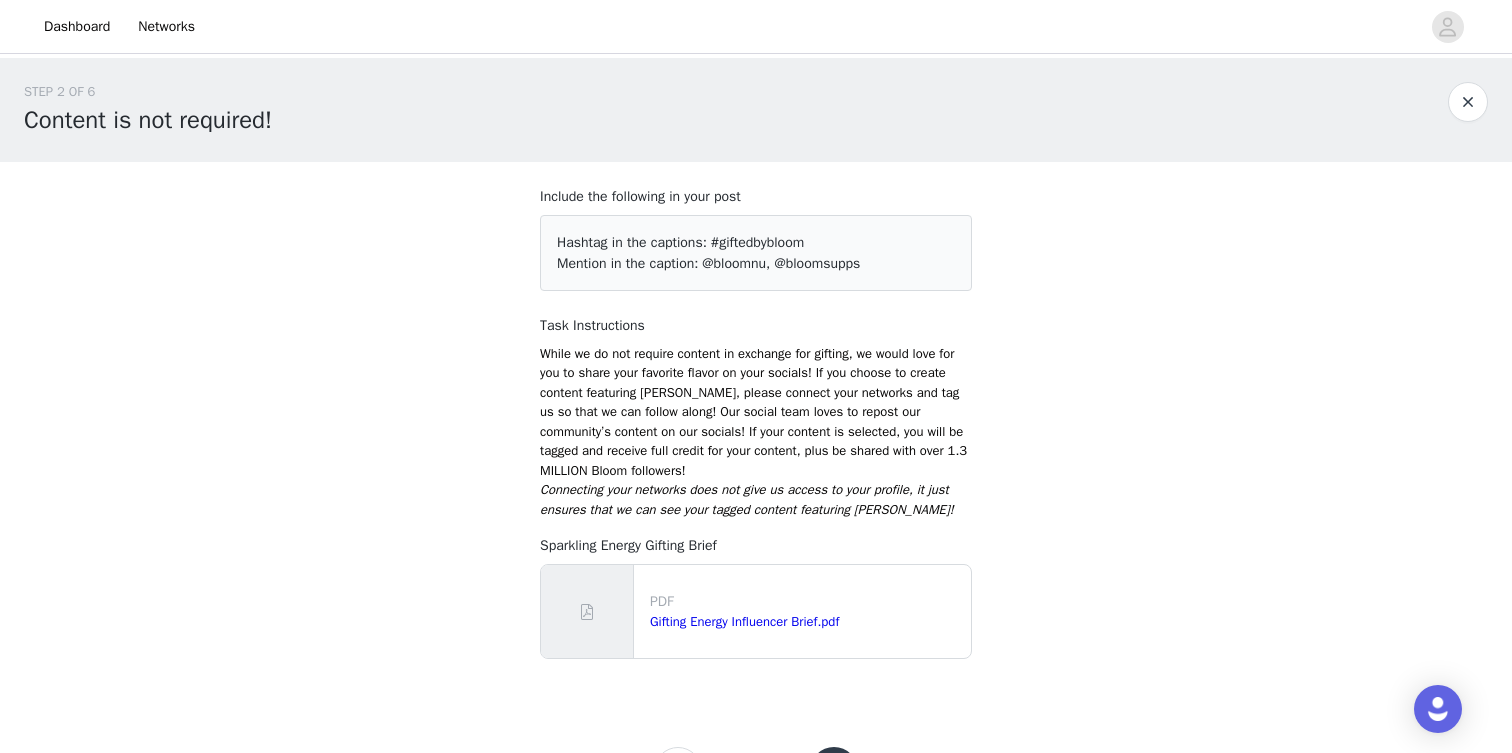 scroll, scrollTop: 90, scrollLeft: 0, axis: vertical 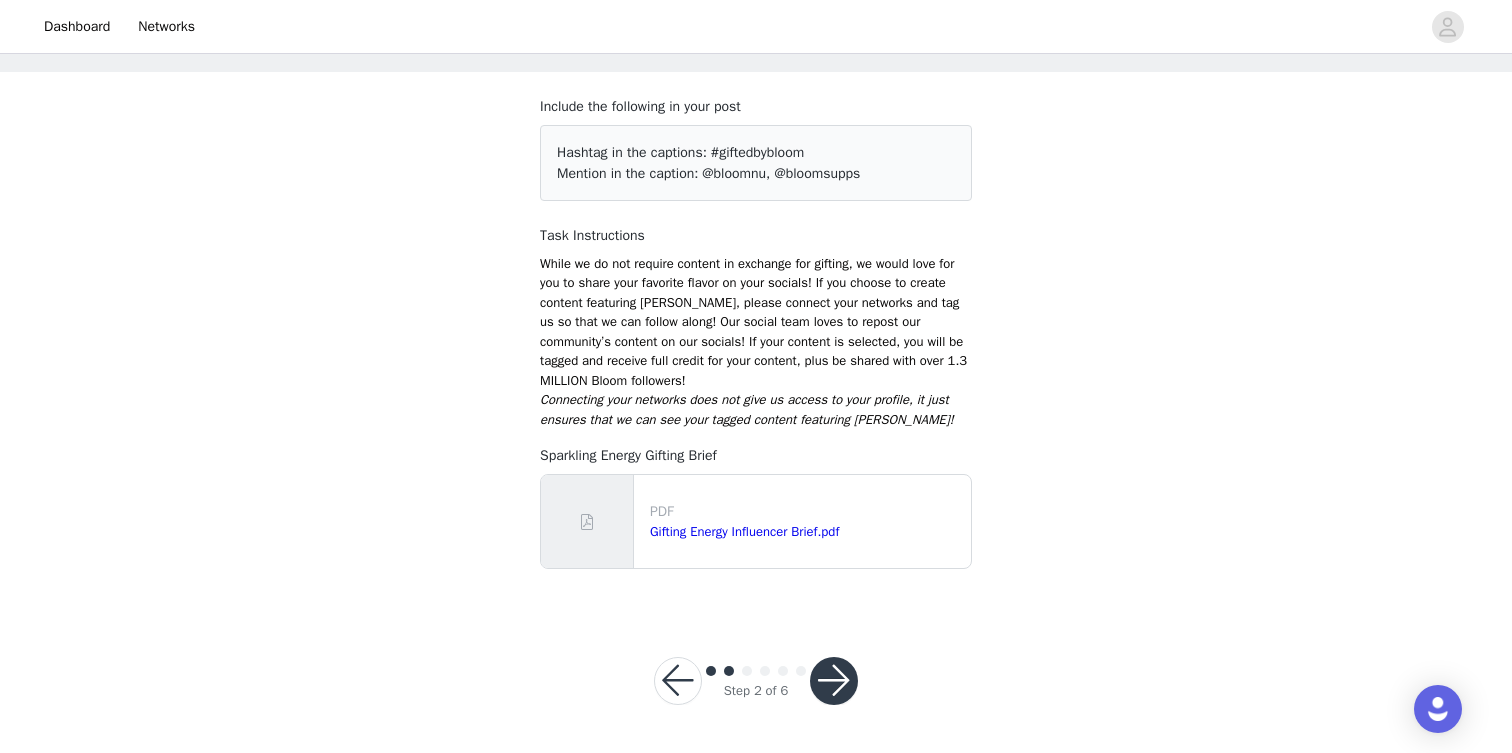 click at bounding box center (834, 681) 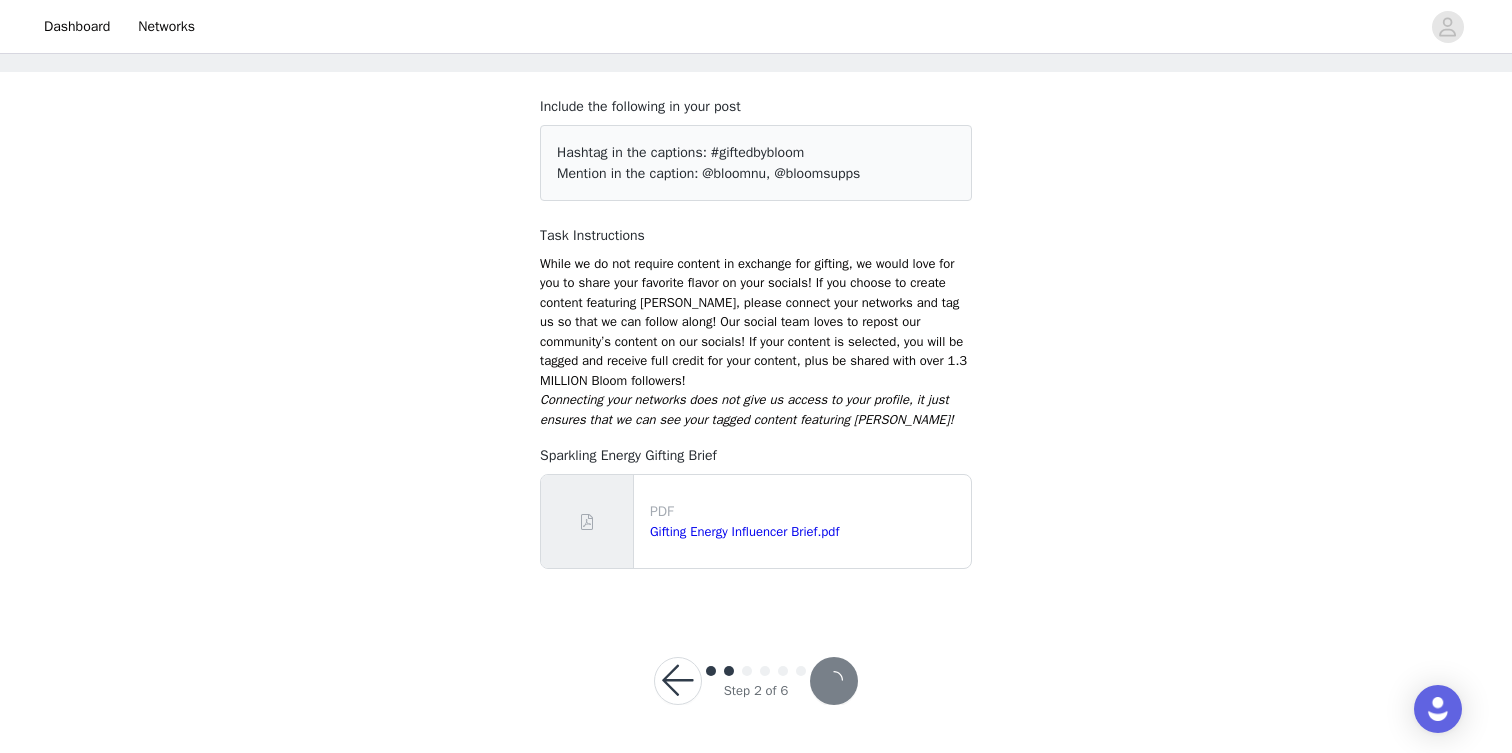 scroll, scrollTop: 0, scrollLeft: 0, axis: both 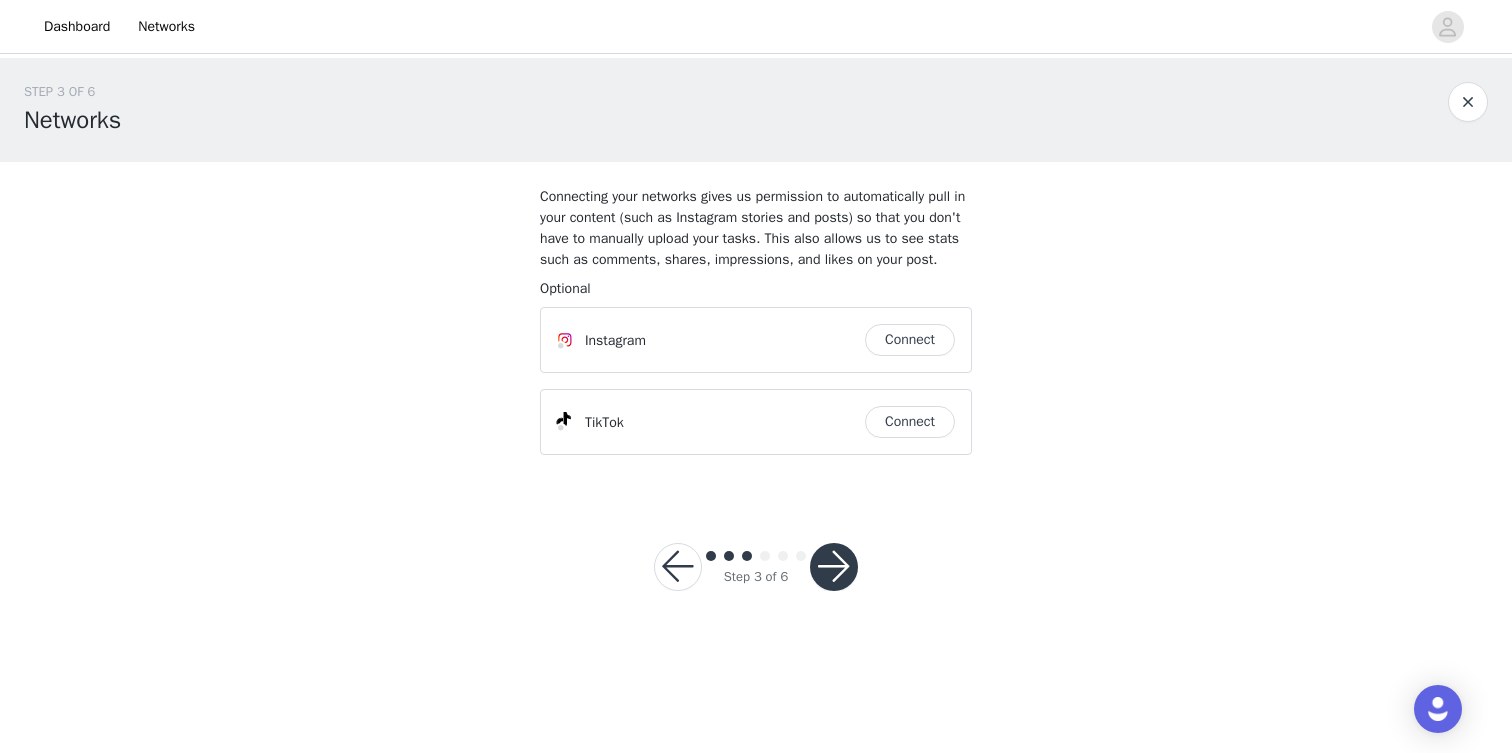 click on "Connect" at bounding box center [910, 340] 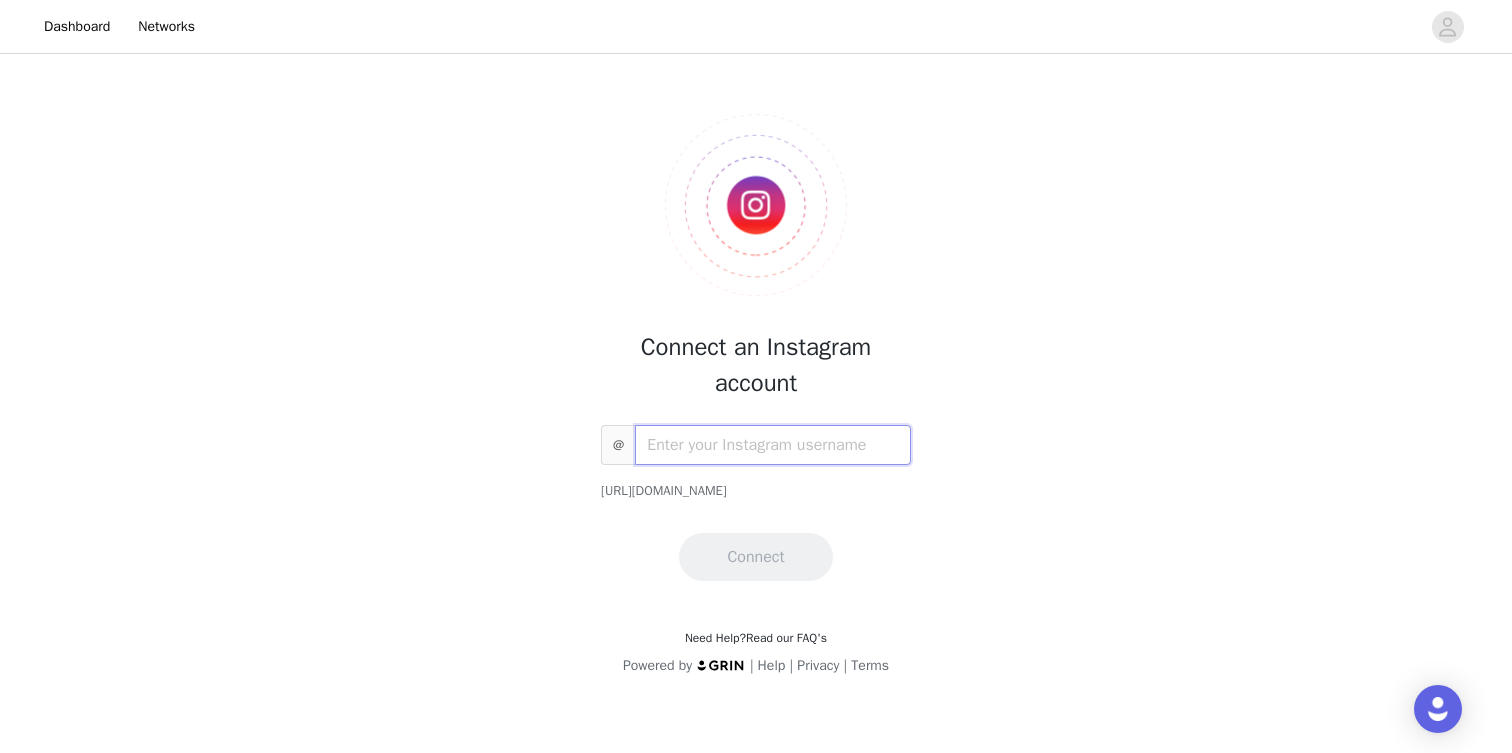 click at bounding box center (773, 445) 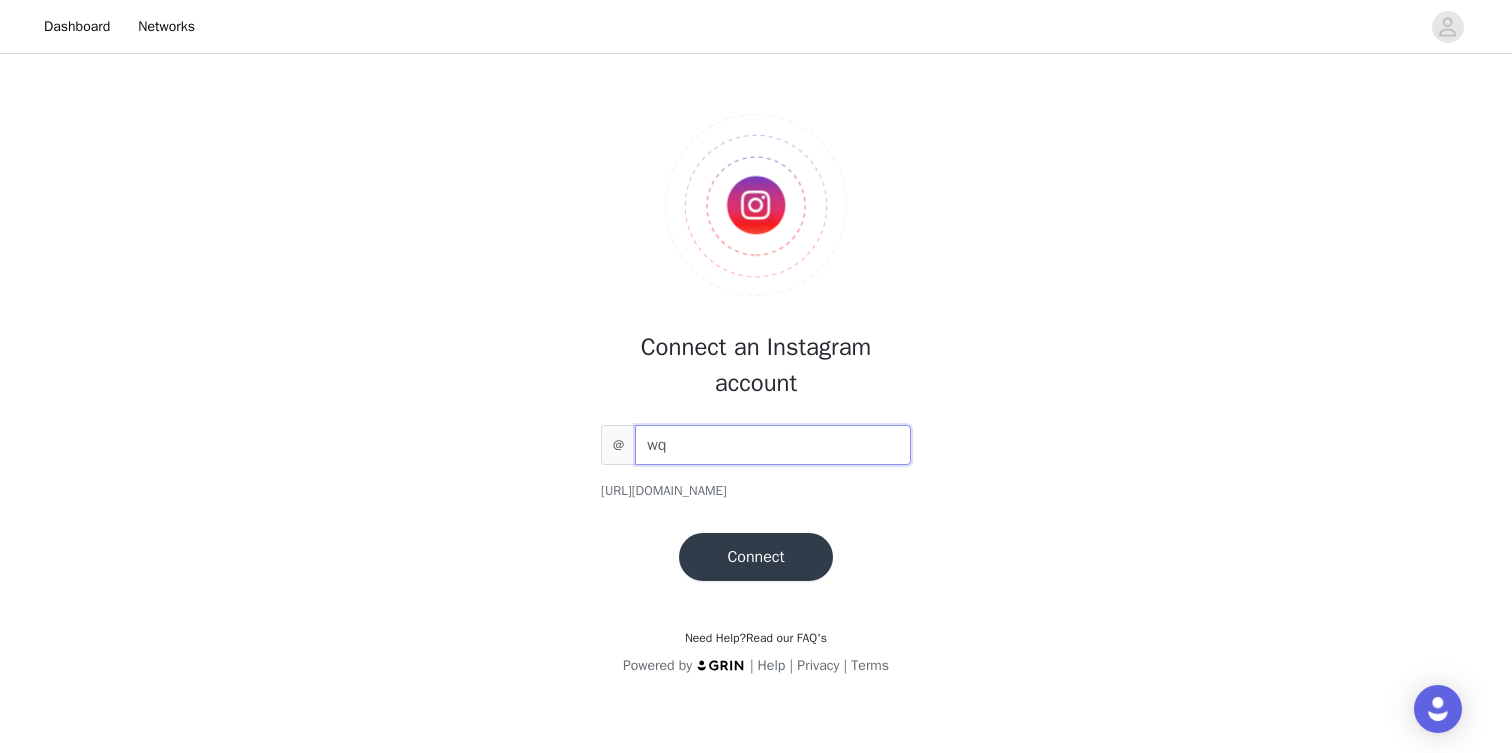 type on "w" 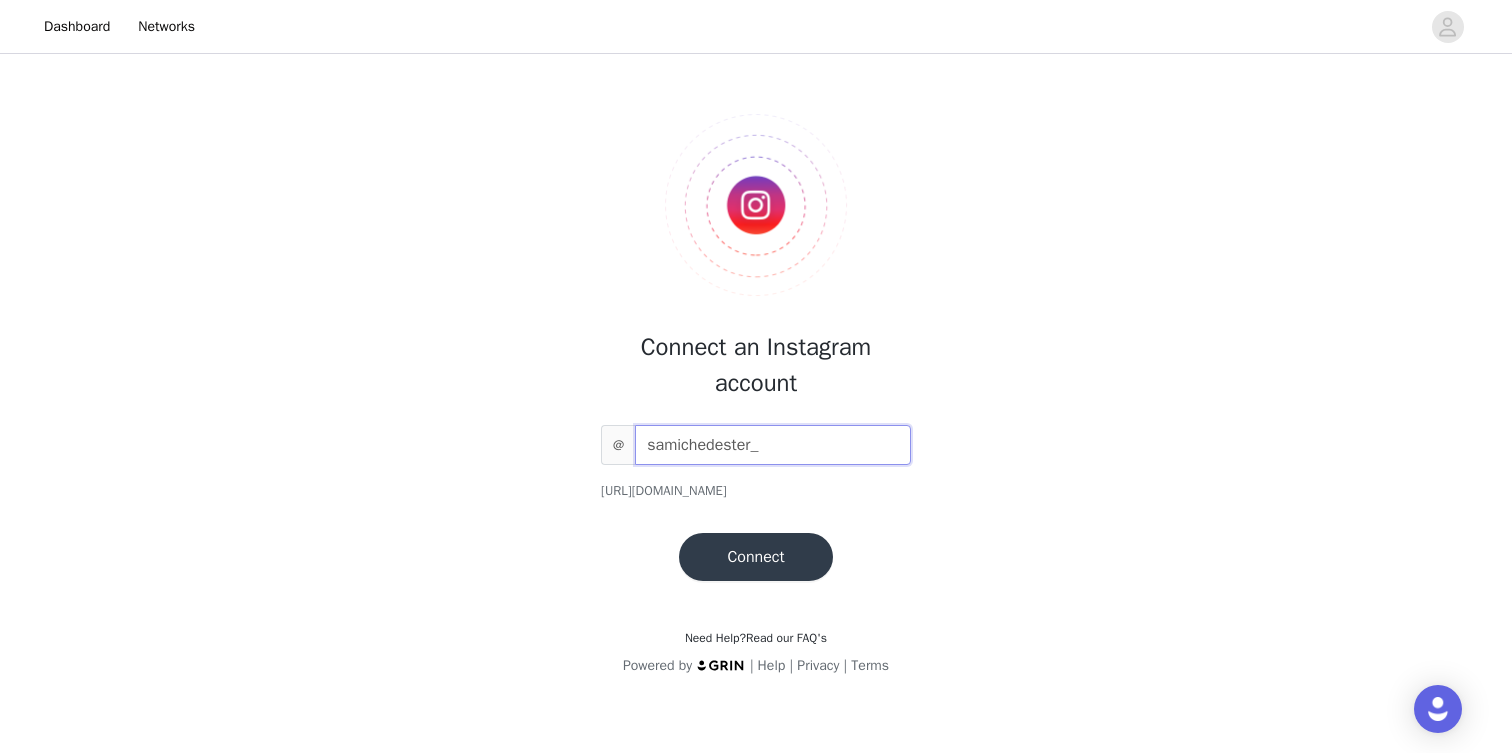 type on "samichedester_" 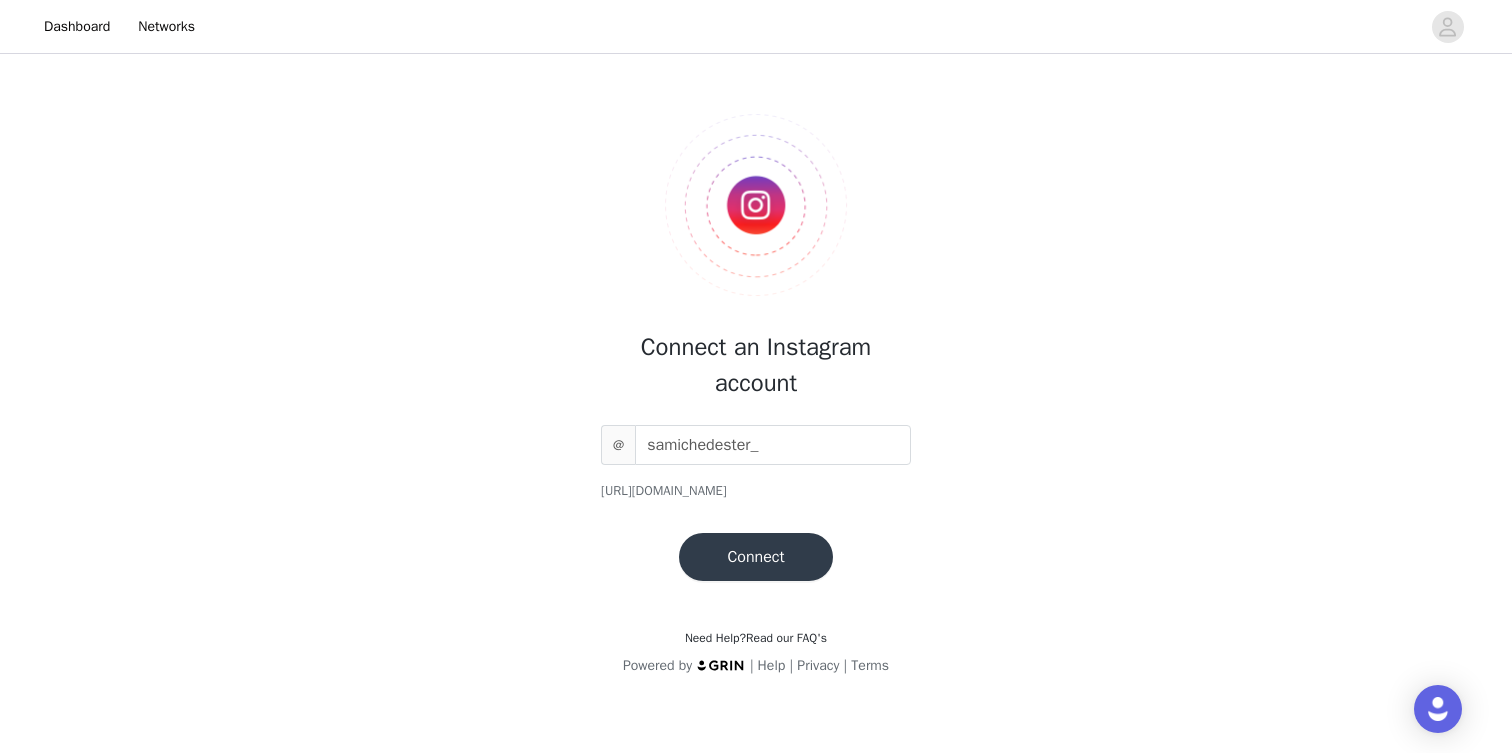 click on "Connect" at bounding box center [755, 557] 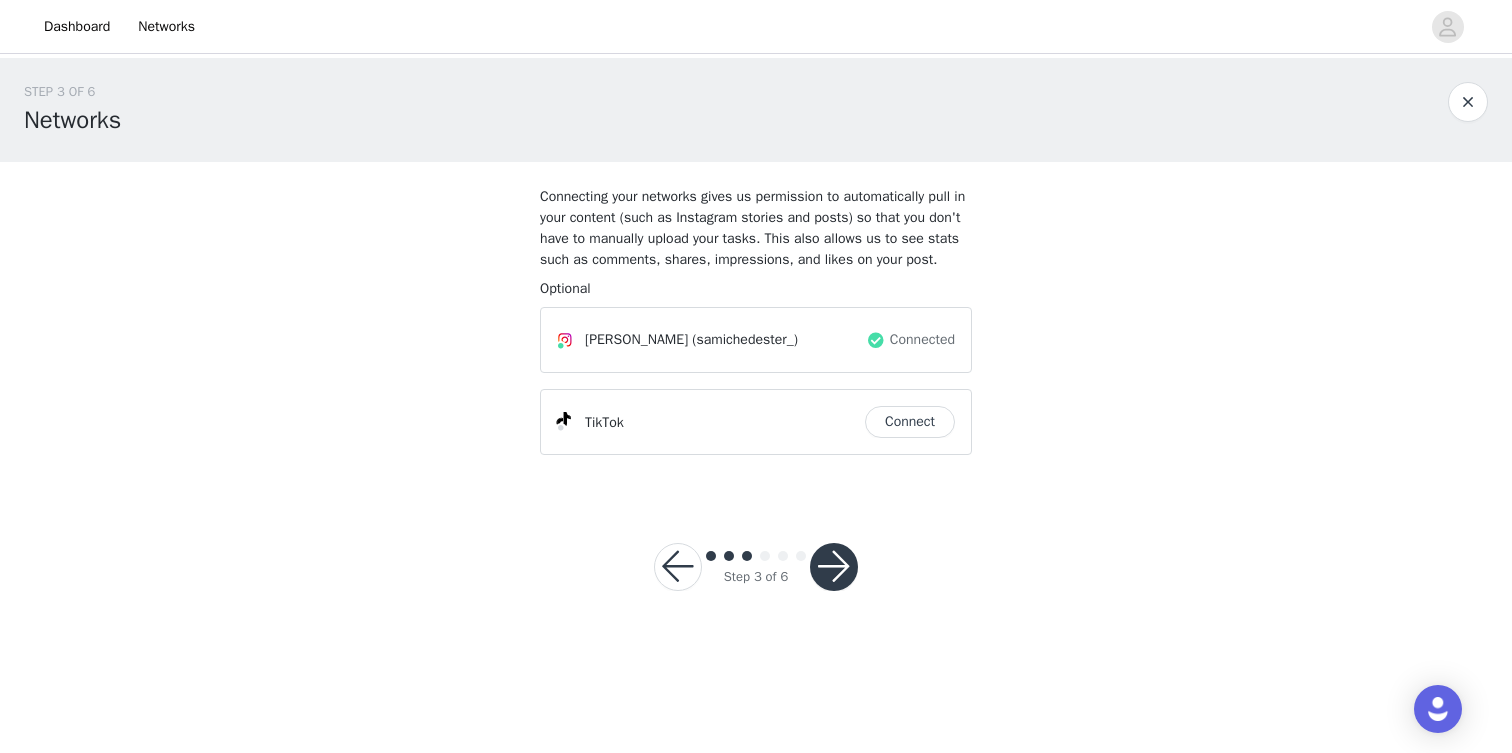click at bounding box center [834, 567] 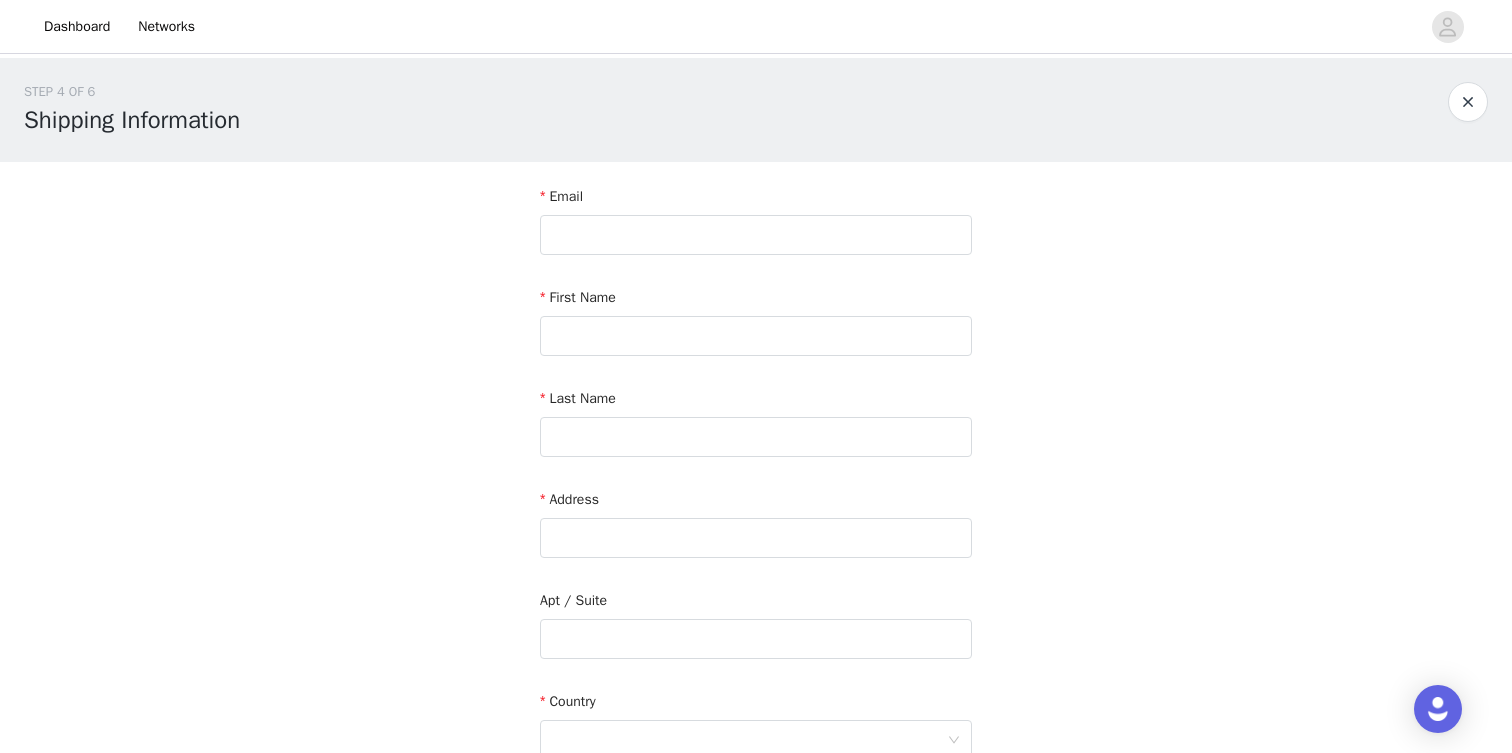 click on "Email" at bounding box center [756, 224] 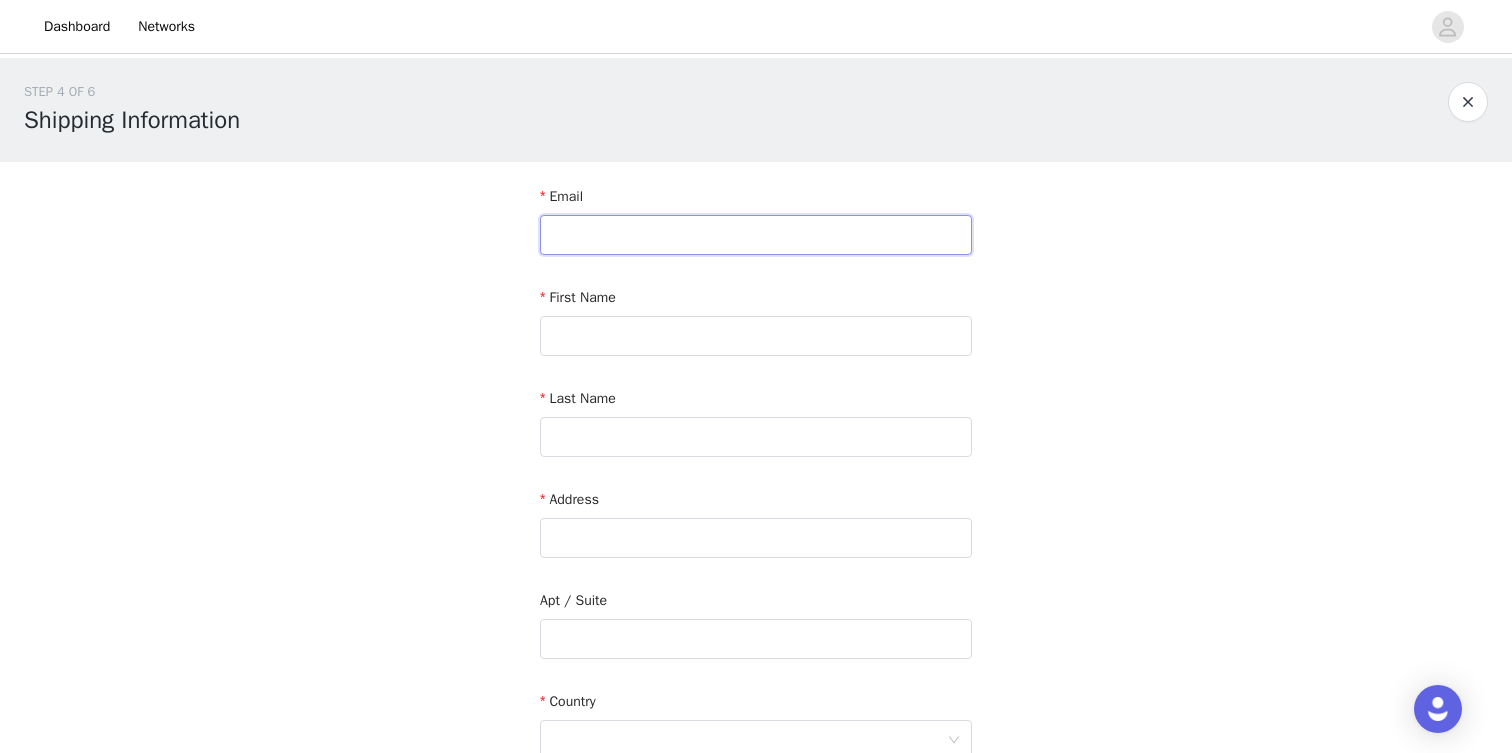 click at bounding box center (756, 235) 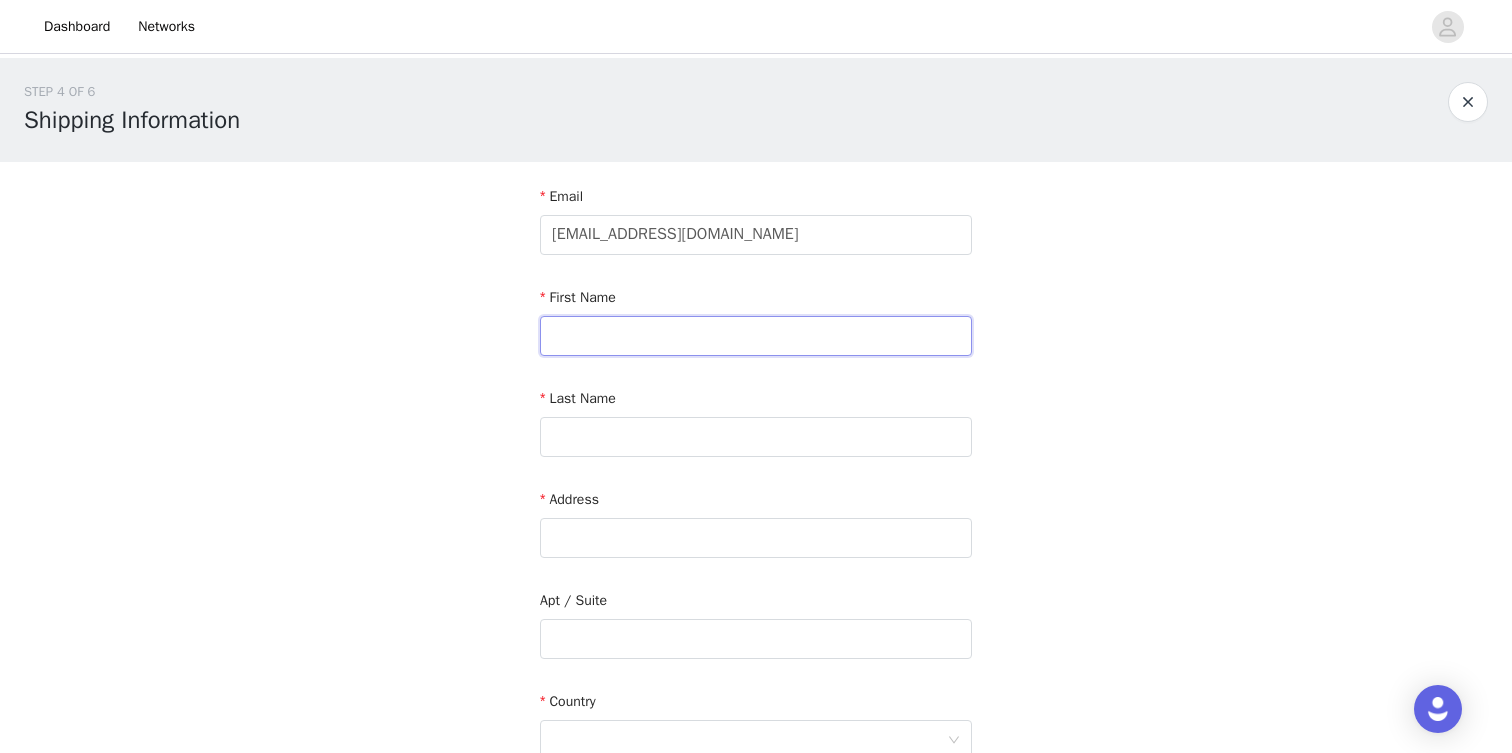 type on "[PERSON_NAME]" 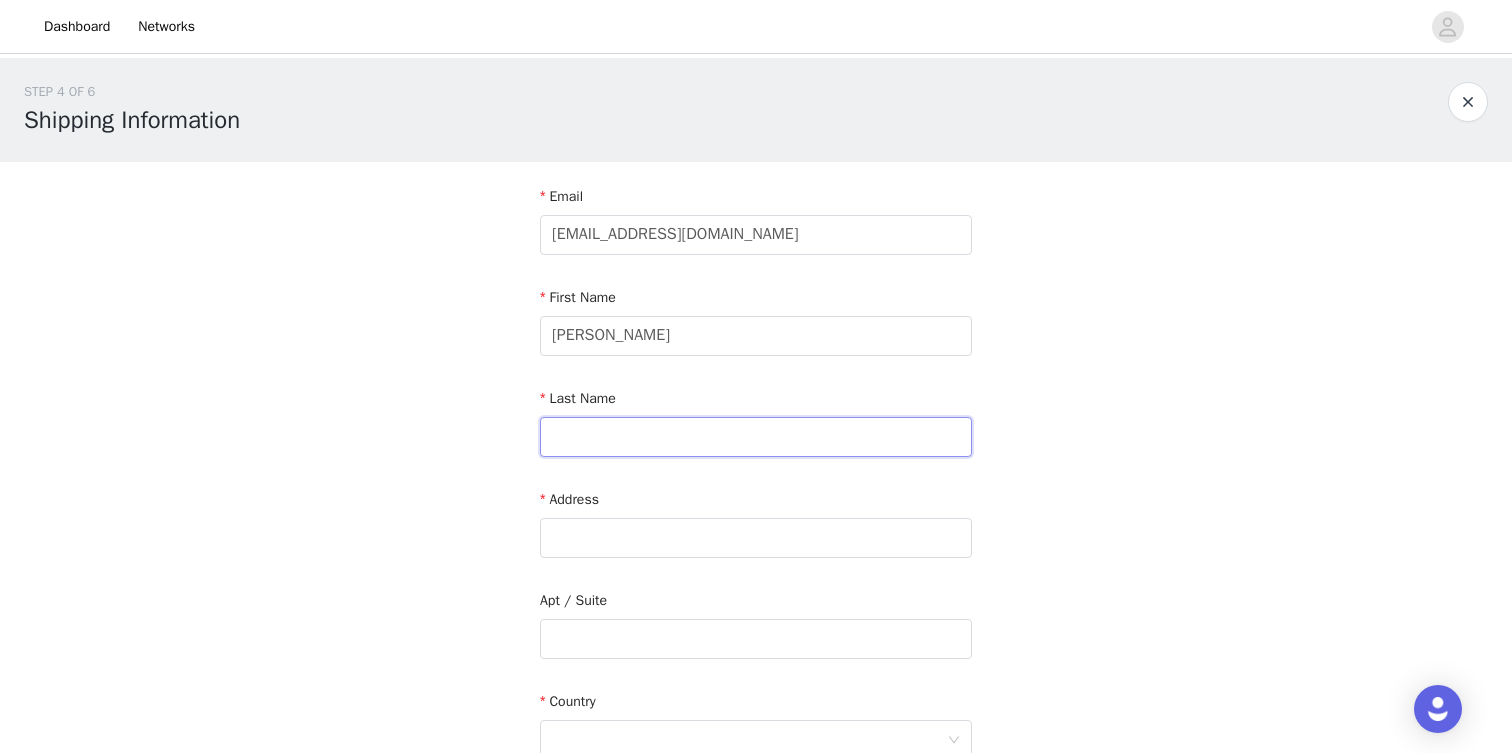 type on "[PERSON_NAME]" 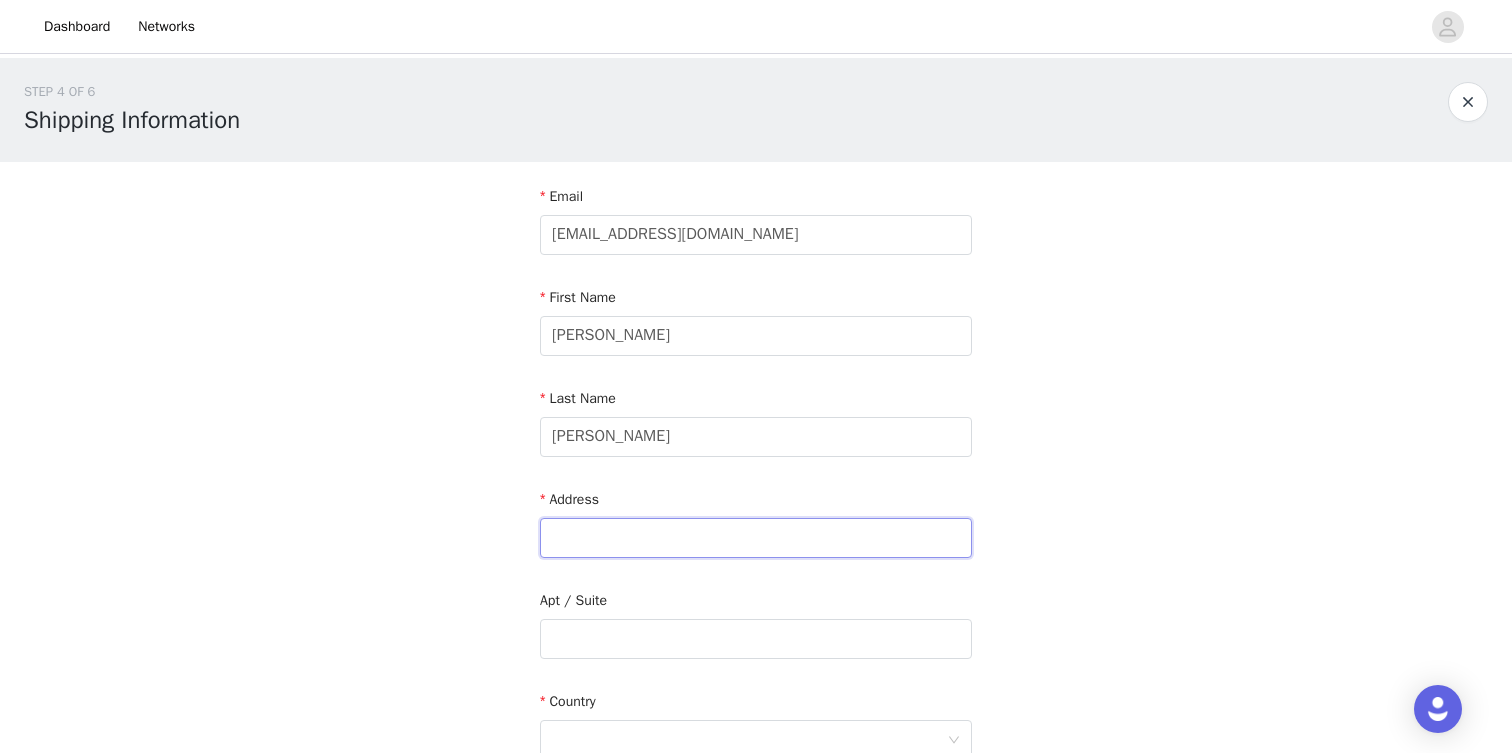 type on "[STREET_ADDRESS]" 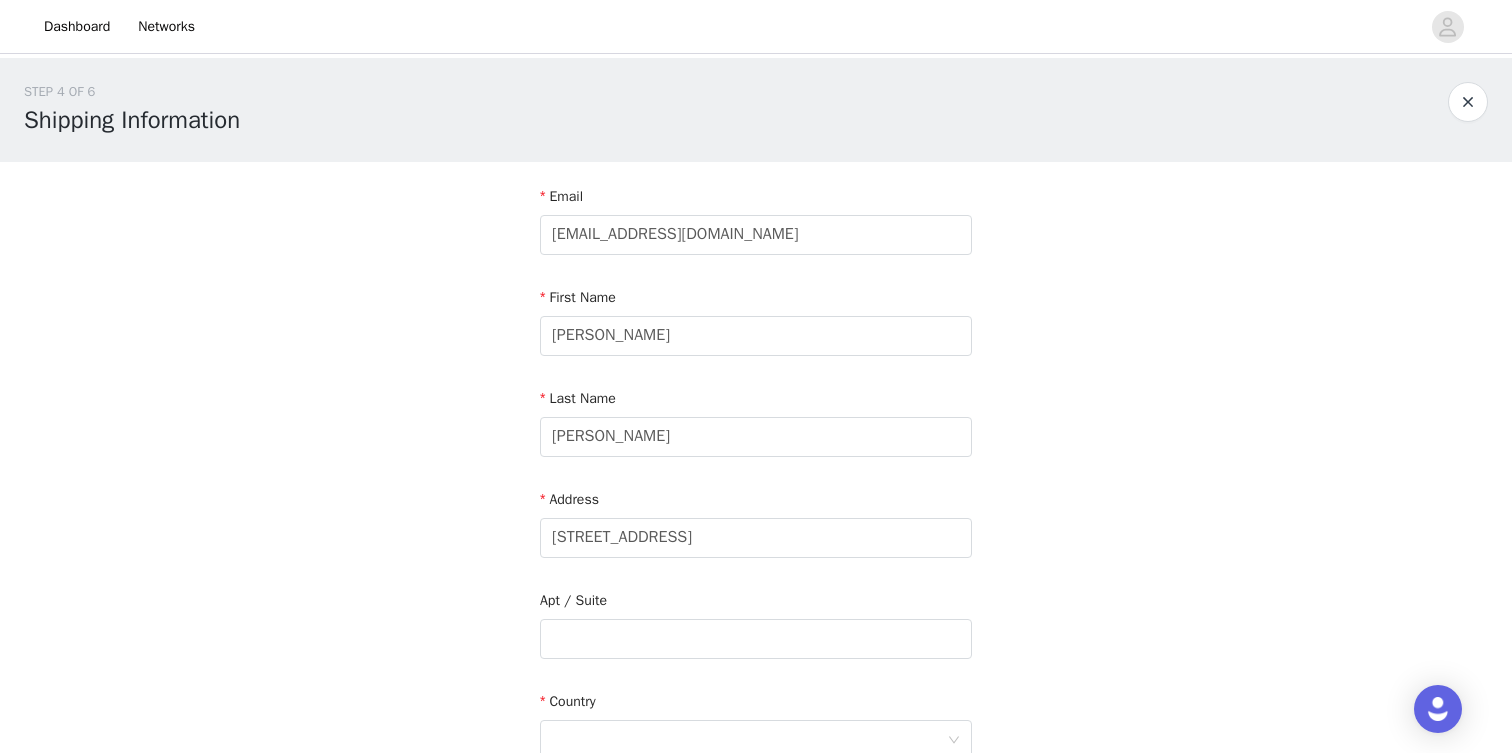 type on "Lemoore" 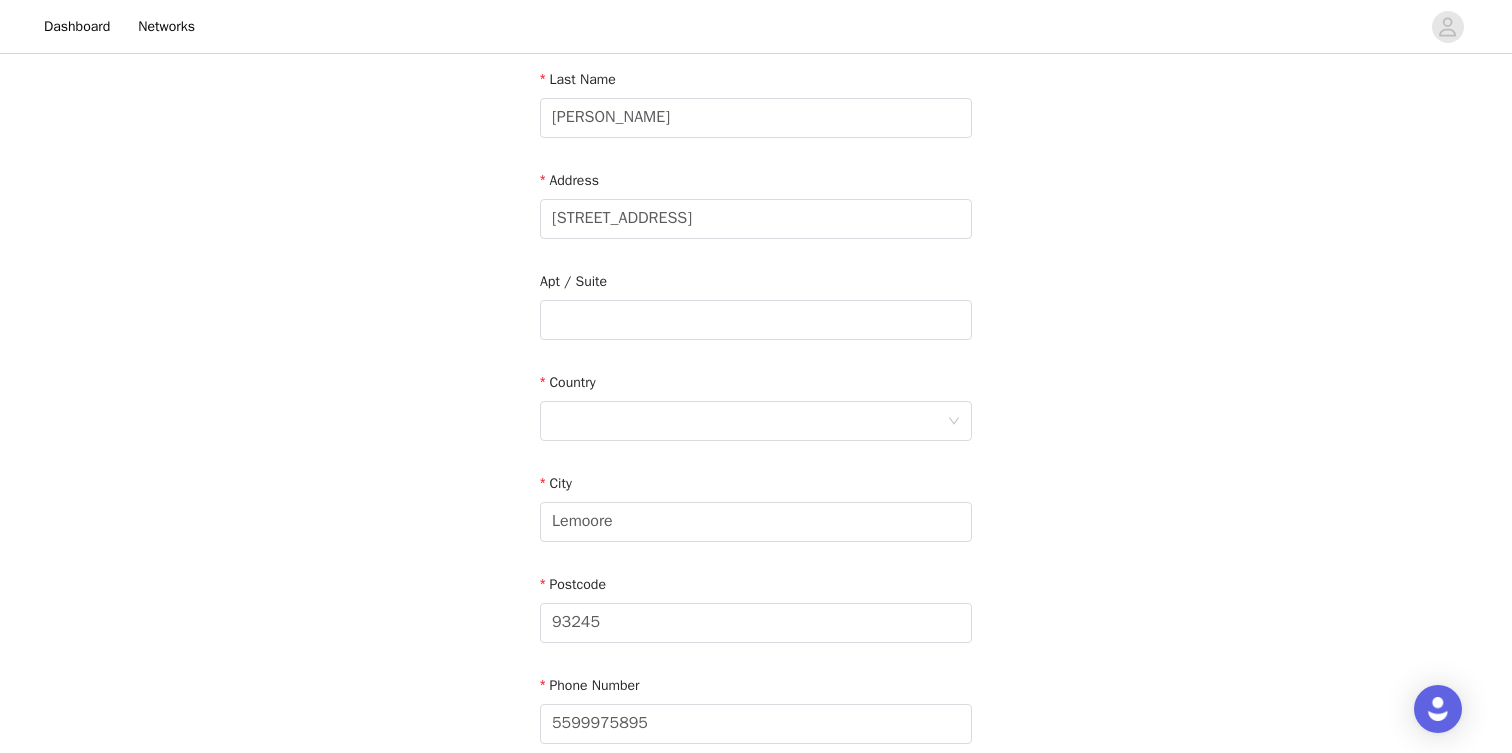 scroll, scrollTop: 318, scrollLeft: 0, axis: vertical 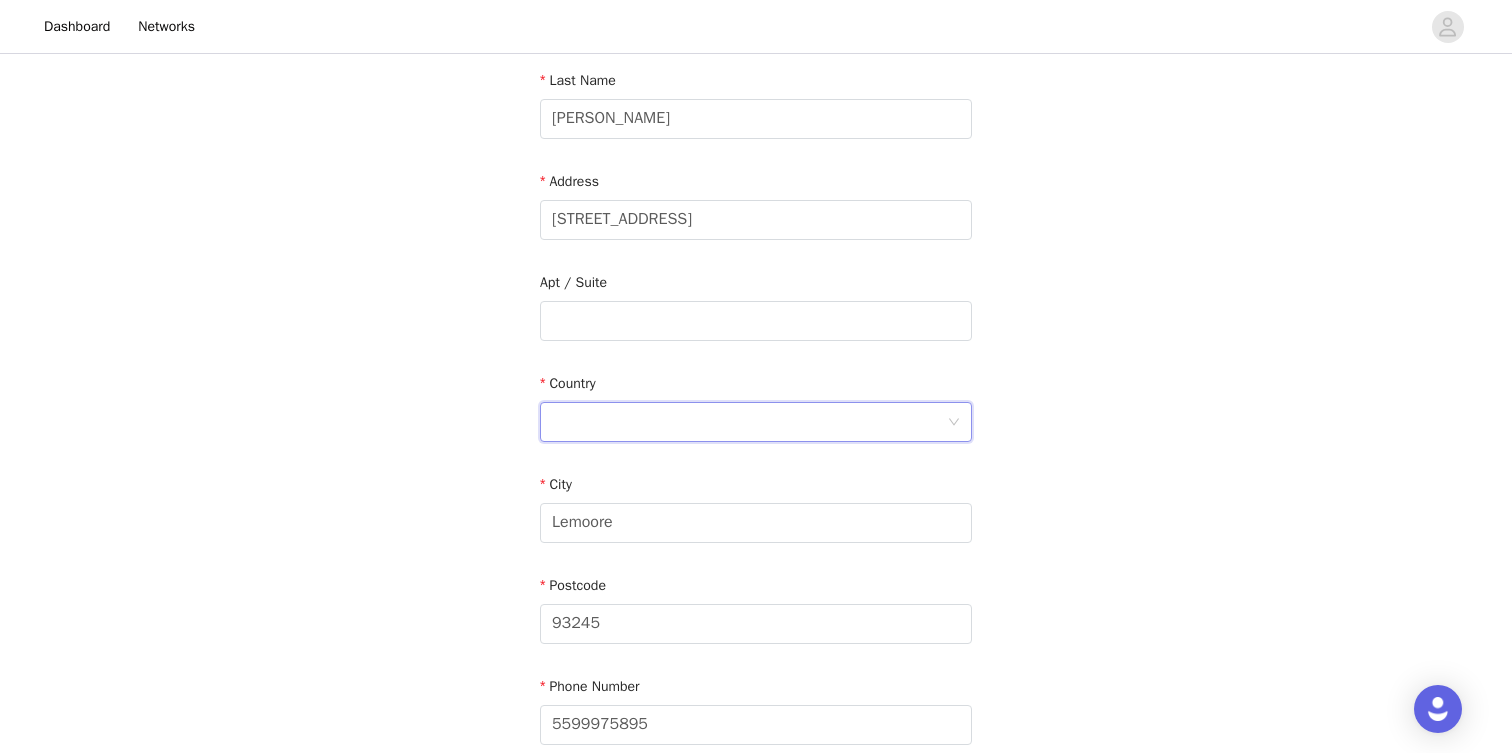 click at bounding box center [749, 422] 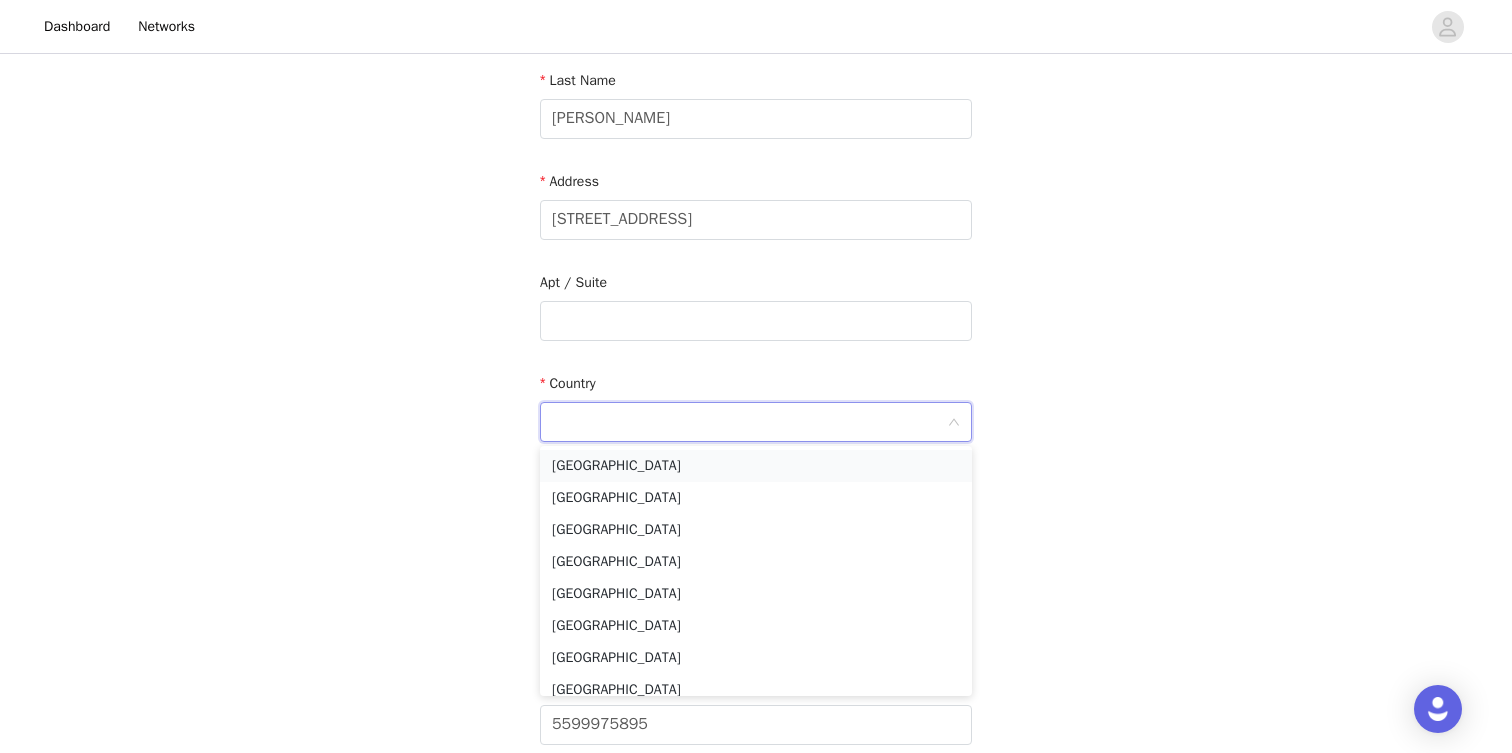 click on "[GEOGRAPHIC_DATA]" at bounding box center (756, 466) 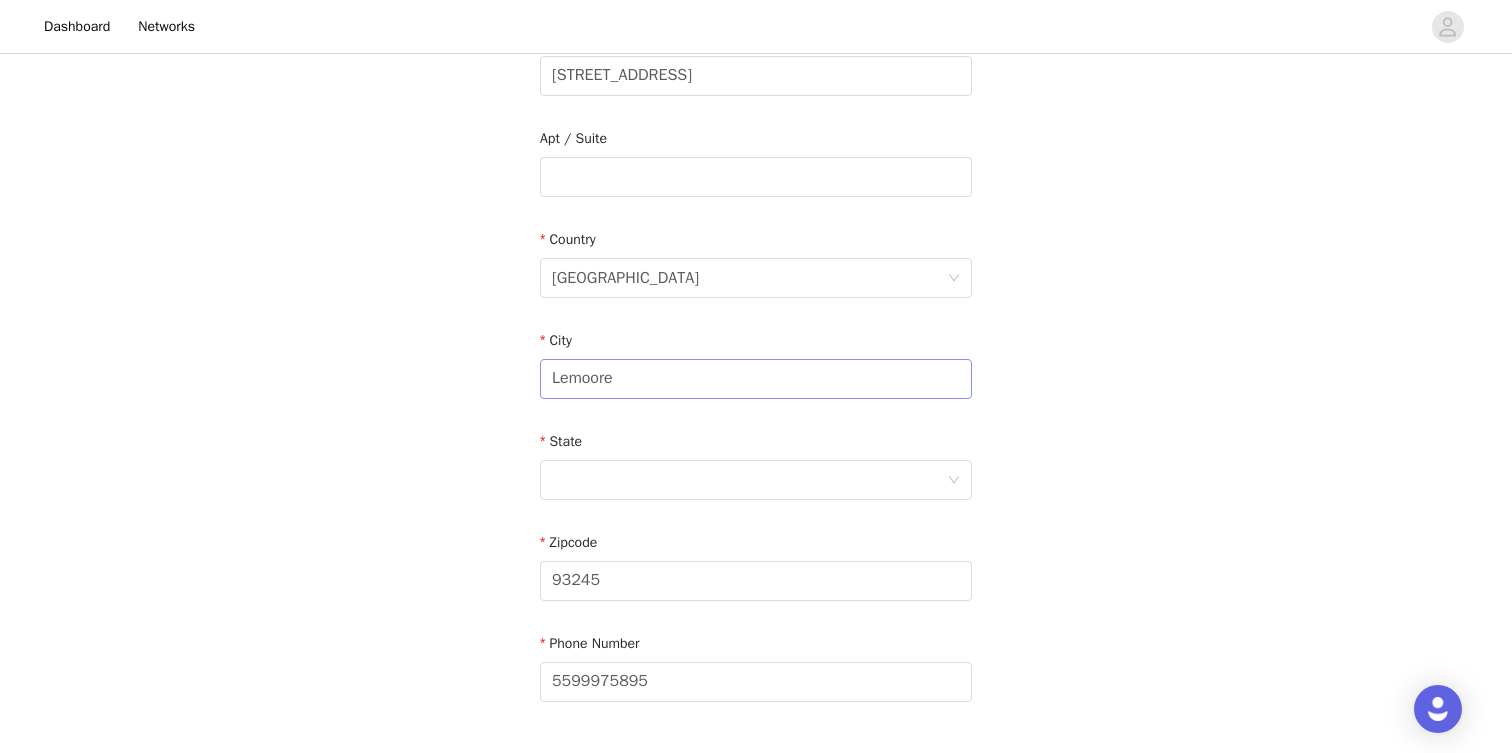 scroll, scrollTop: 480, scrollLeft: 0, axis: vertical 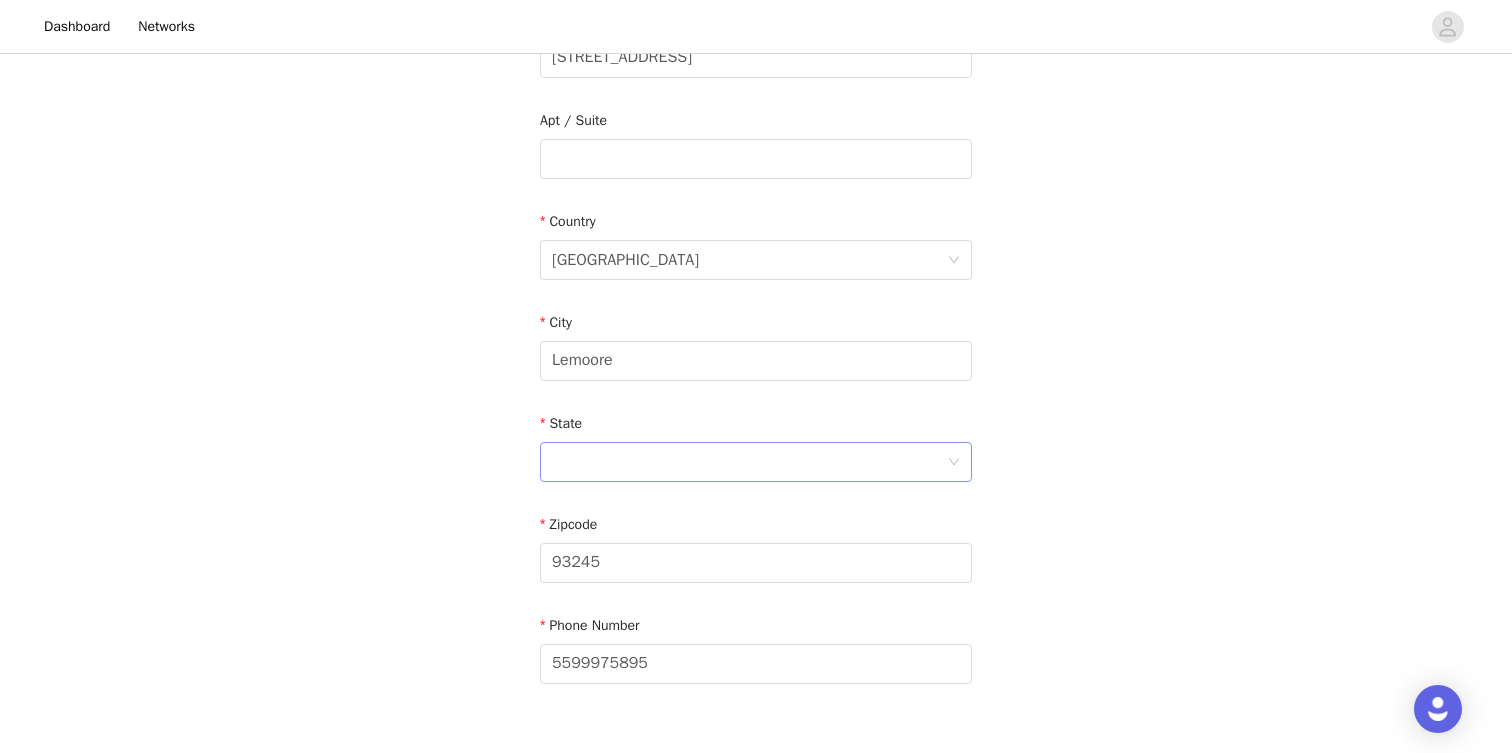 click at bounding box center (749, 462) 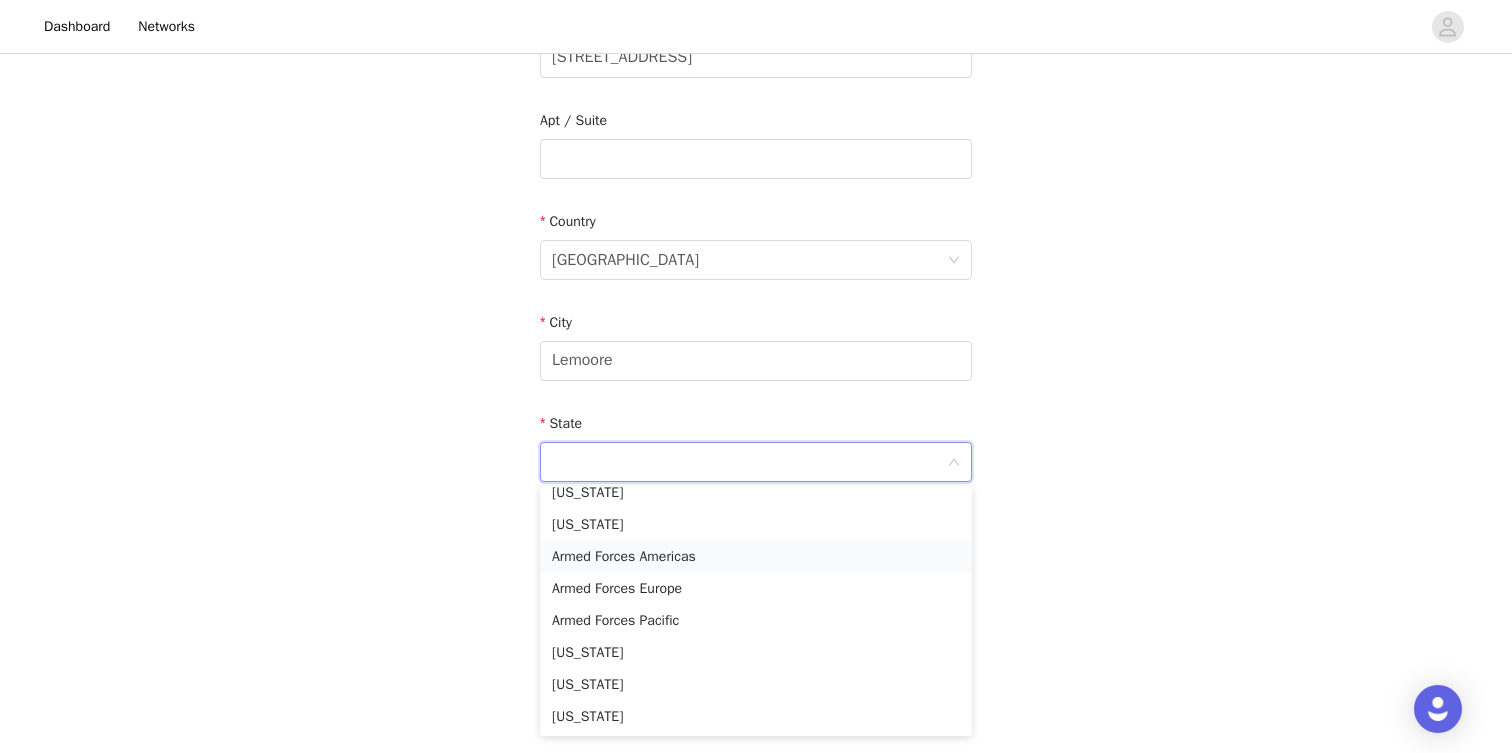scroll, scrollTop: 115, scrollLeft: 0, axis: vertical 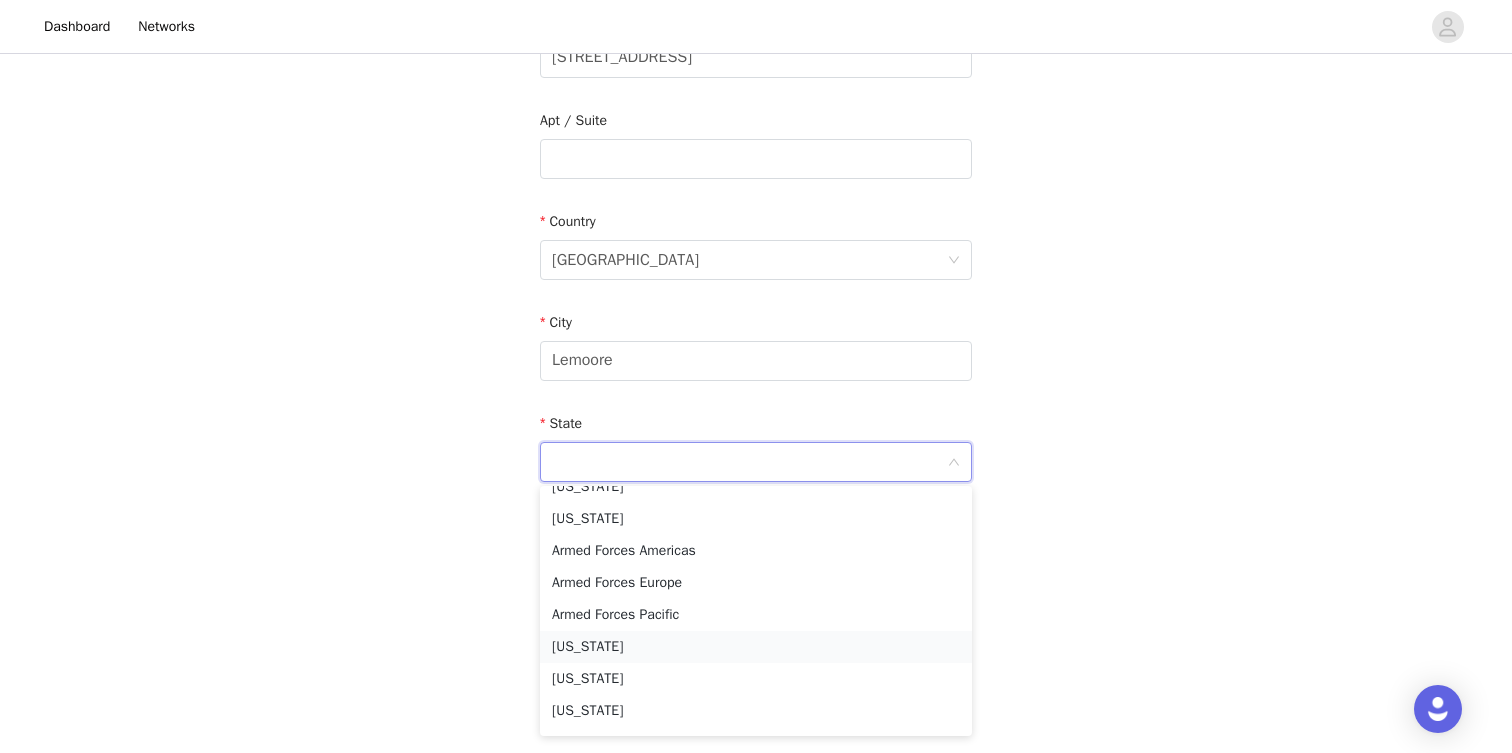 click on "[US_STATE]" at bounding box center [756, 647] 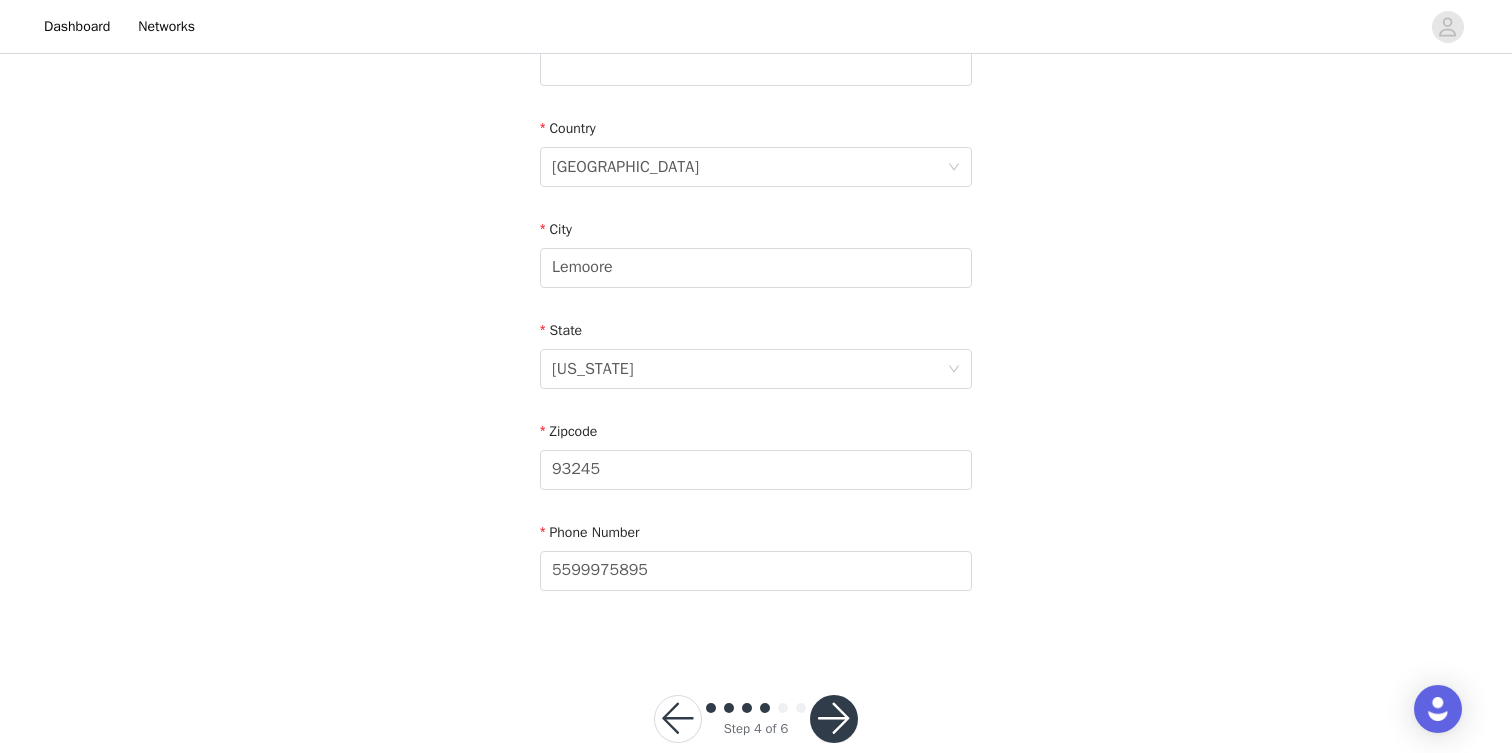 scroll, scrollTop: 610, scrollLeft: 0, axis: vertical 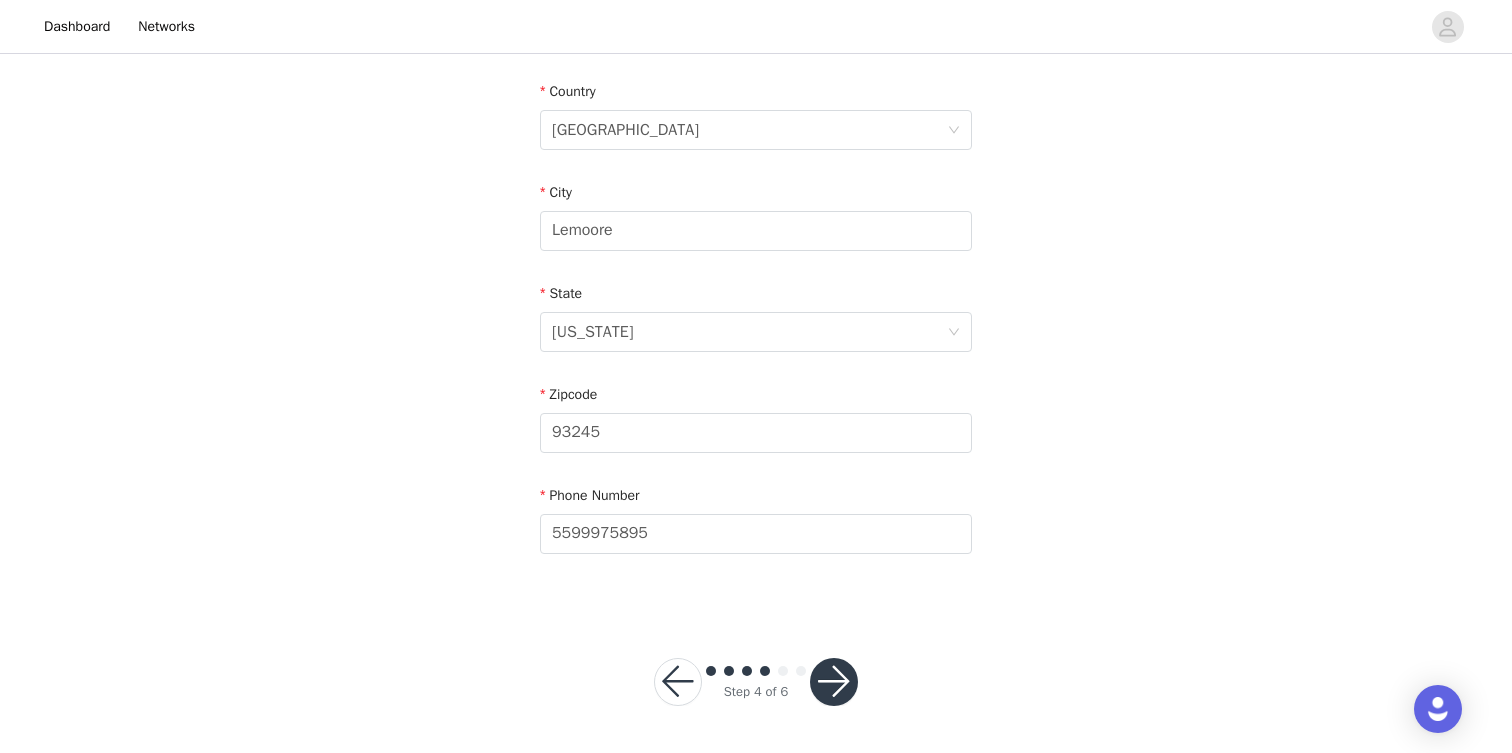 click at bounding box center (834, 682) 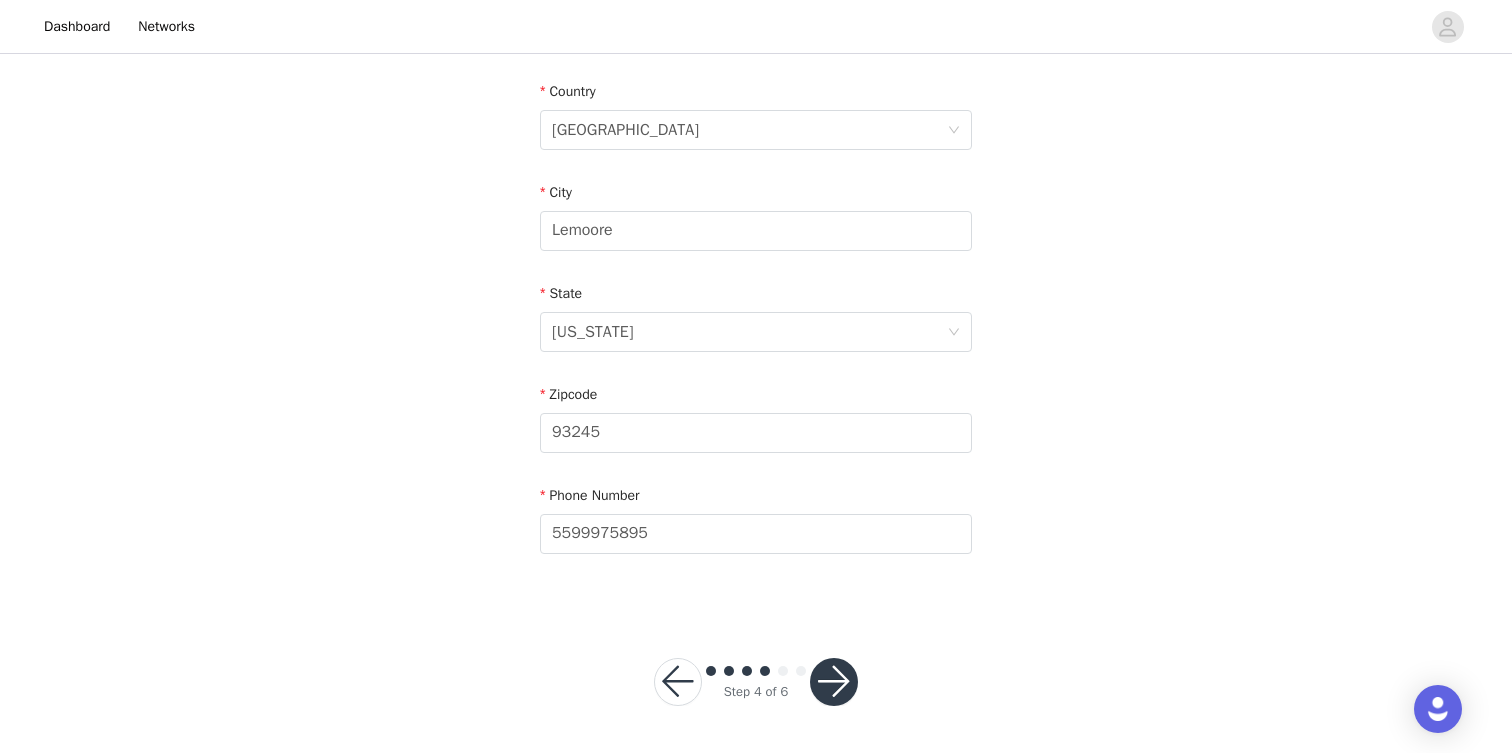 click at bounding box center (678, 682) 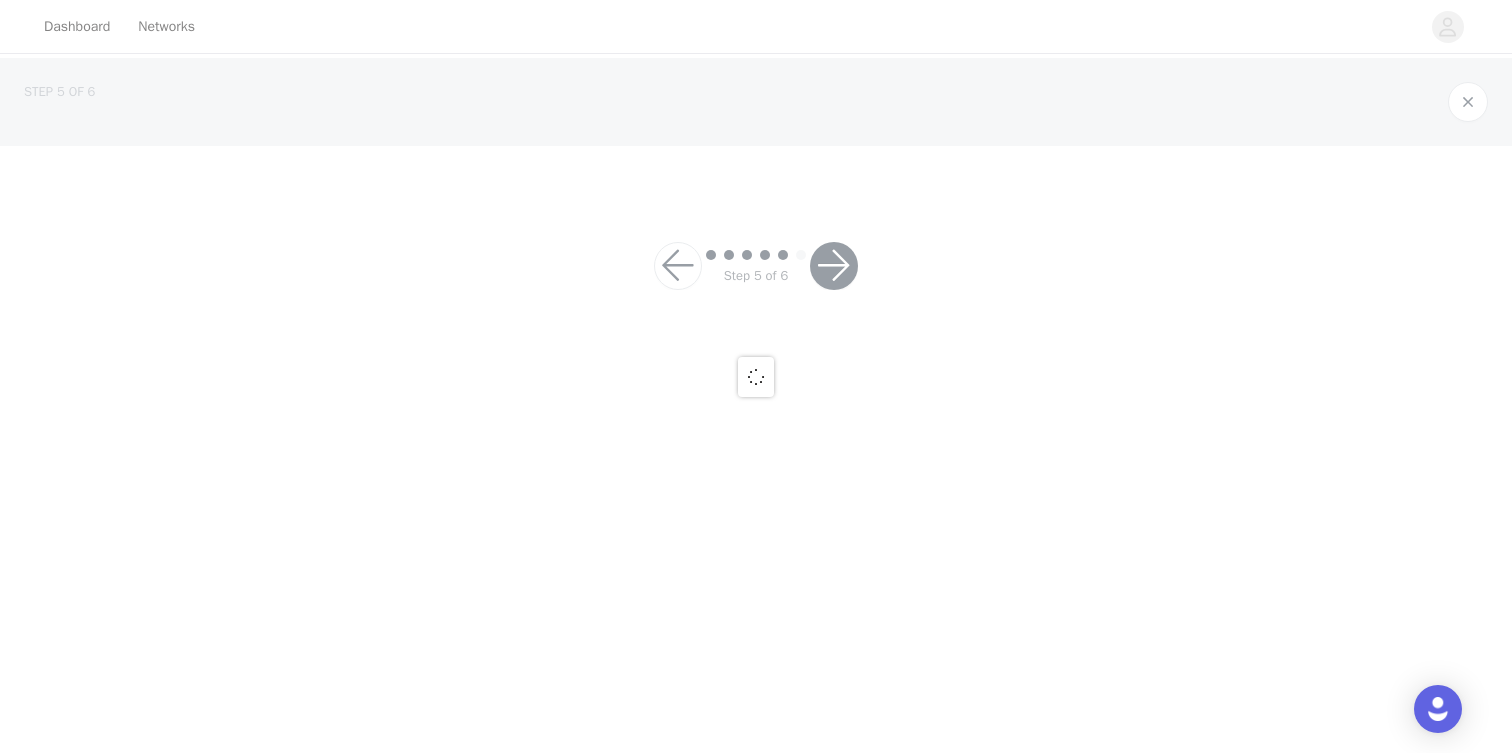 scroll, scrollTop: 0, scrollLeft: 0, axis: both 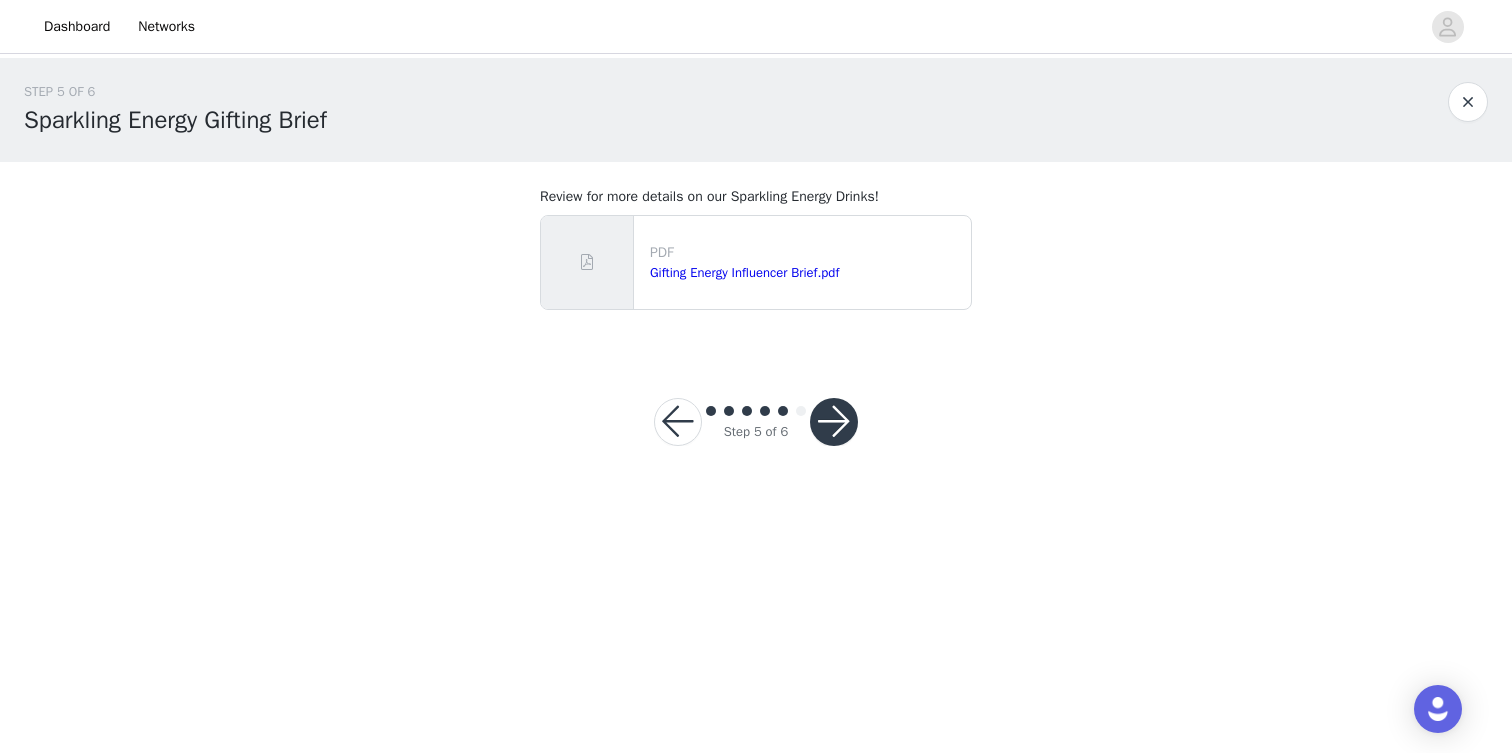 click at bounding box center (678, 422) 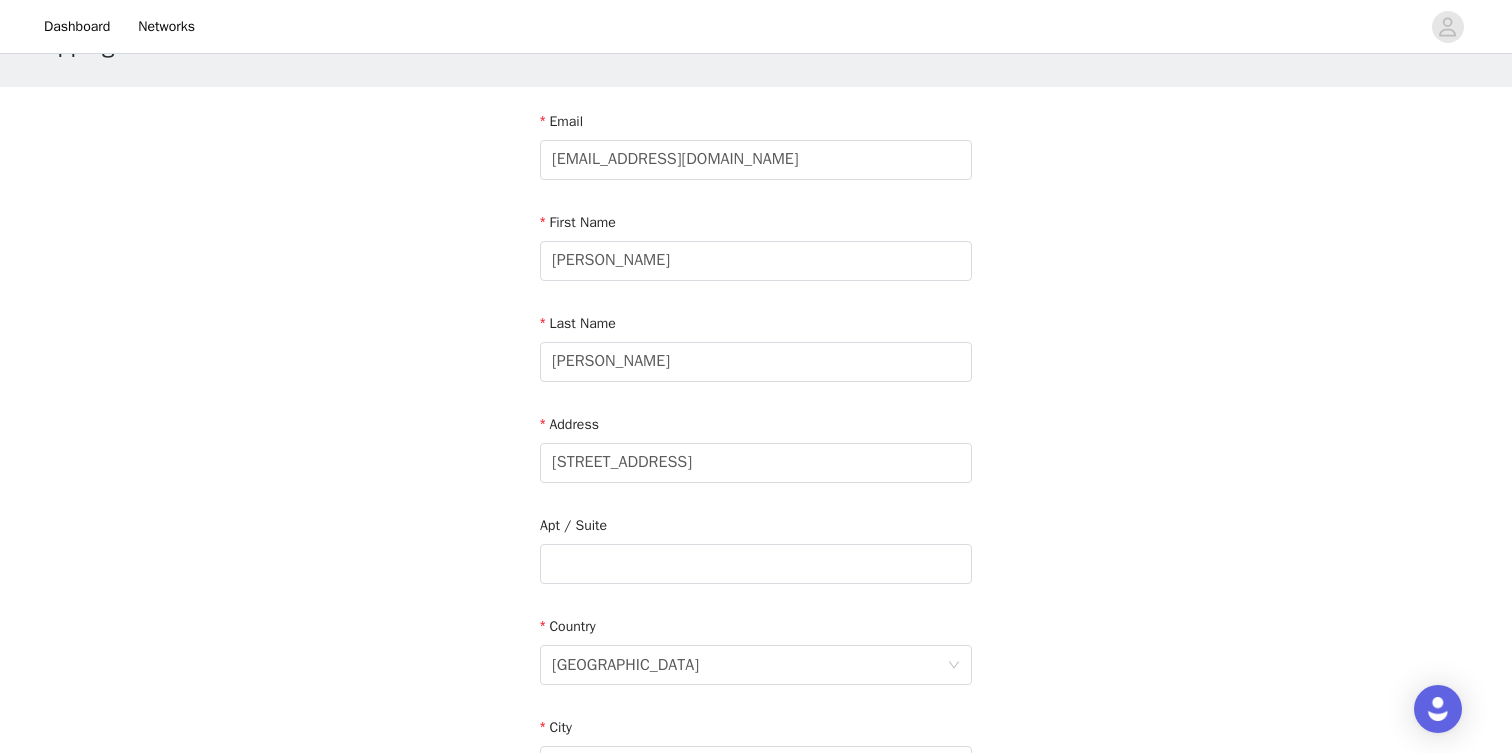 scroll, scrollTop: 79, scrollLeft: 0, axis: vertical 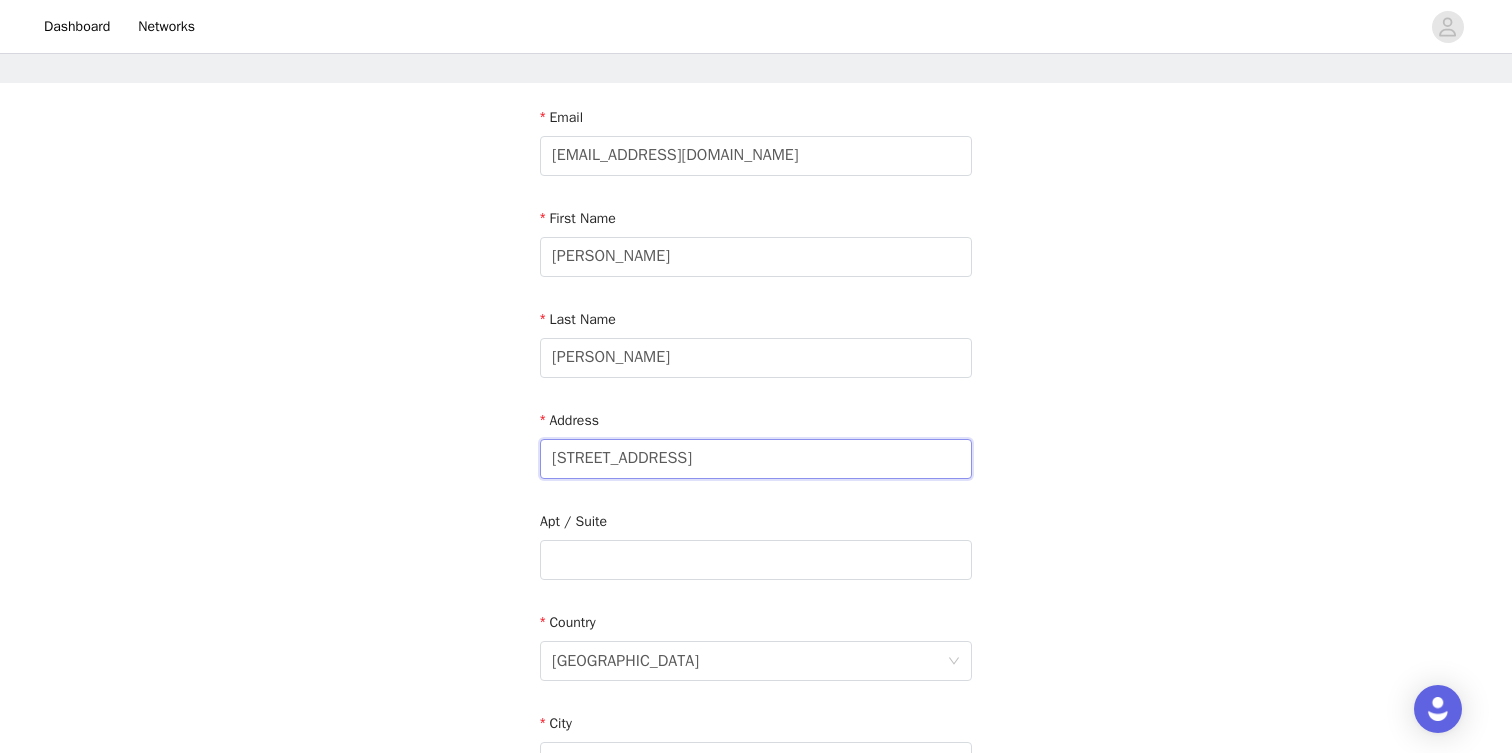click on "[STREET_ADDRESS]" at bounding box center (756, 459) 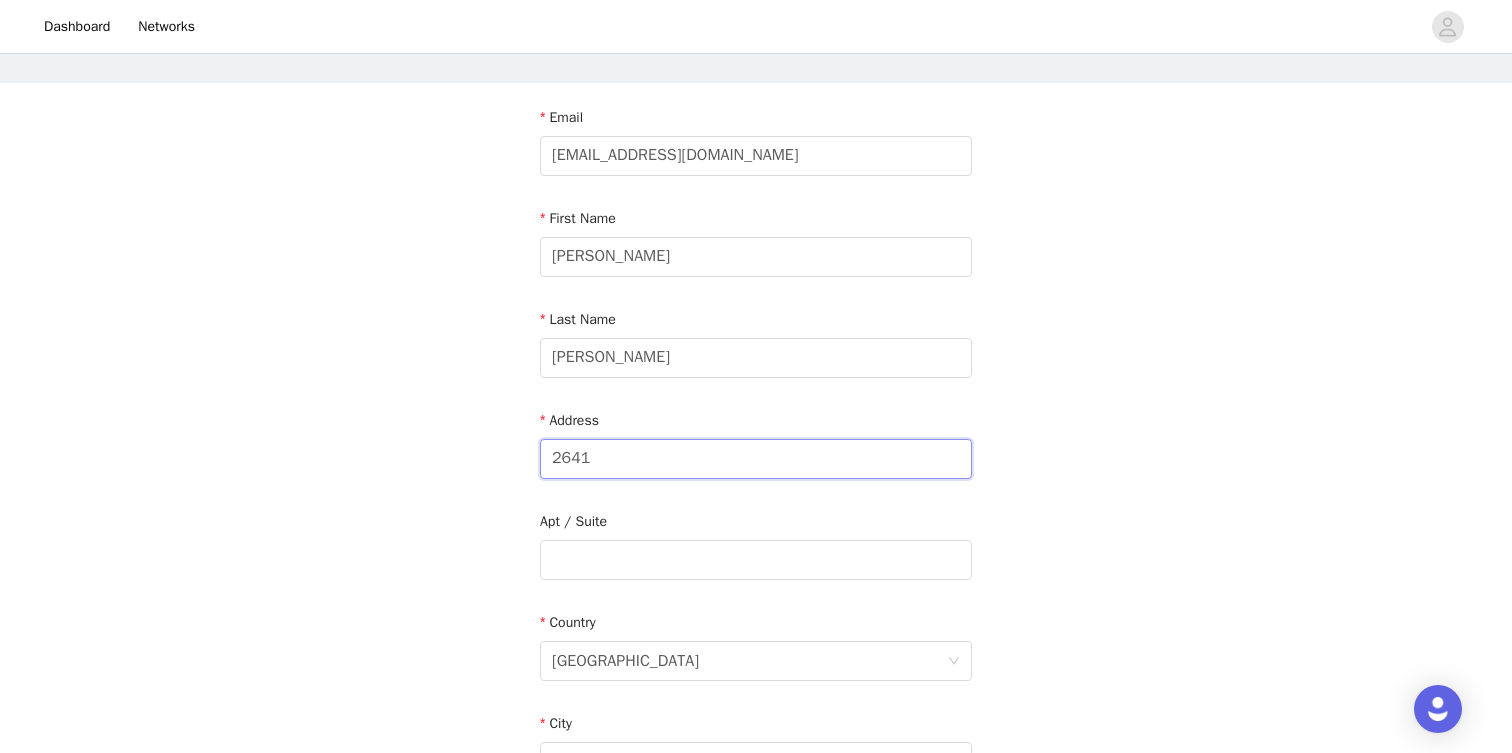 type on "[STREET_ADDRESS]" 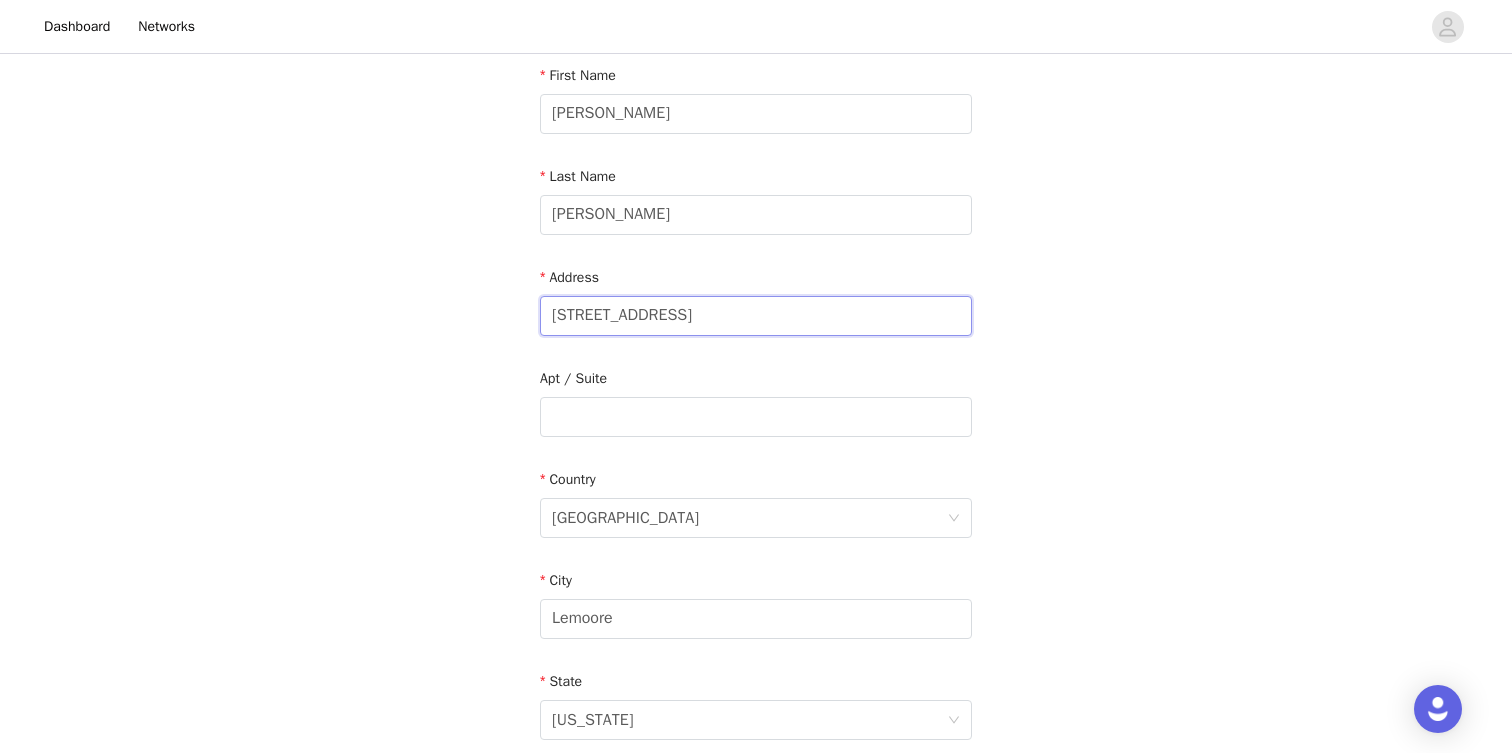scroll, scrollTop: 237, scrollLeft: 0, axis: vertical 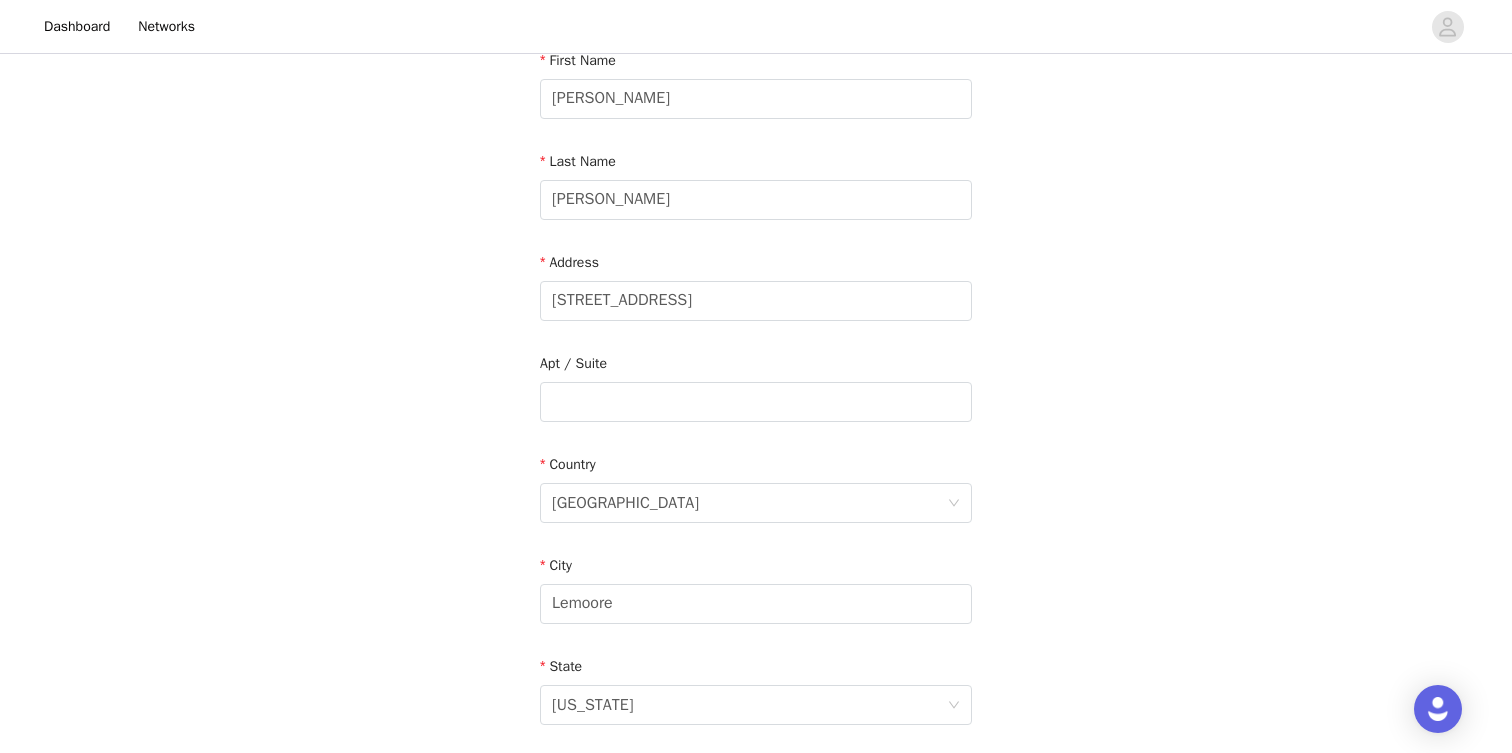 click on "City Lemoore" at bounding box center [756, 593] 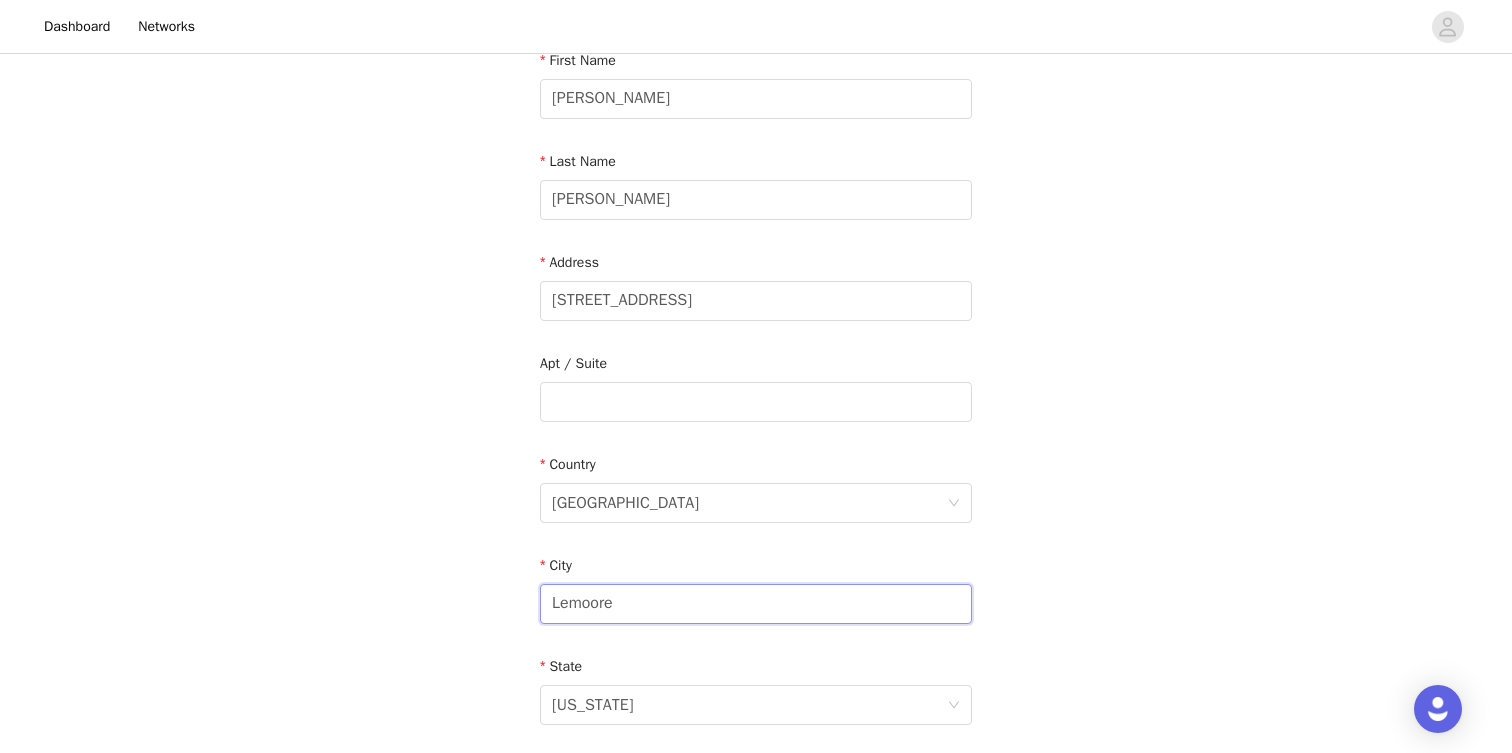 click on "Lemoore" at bounding box center (756, 604) 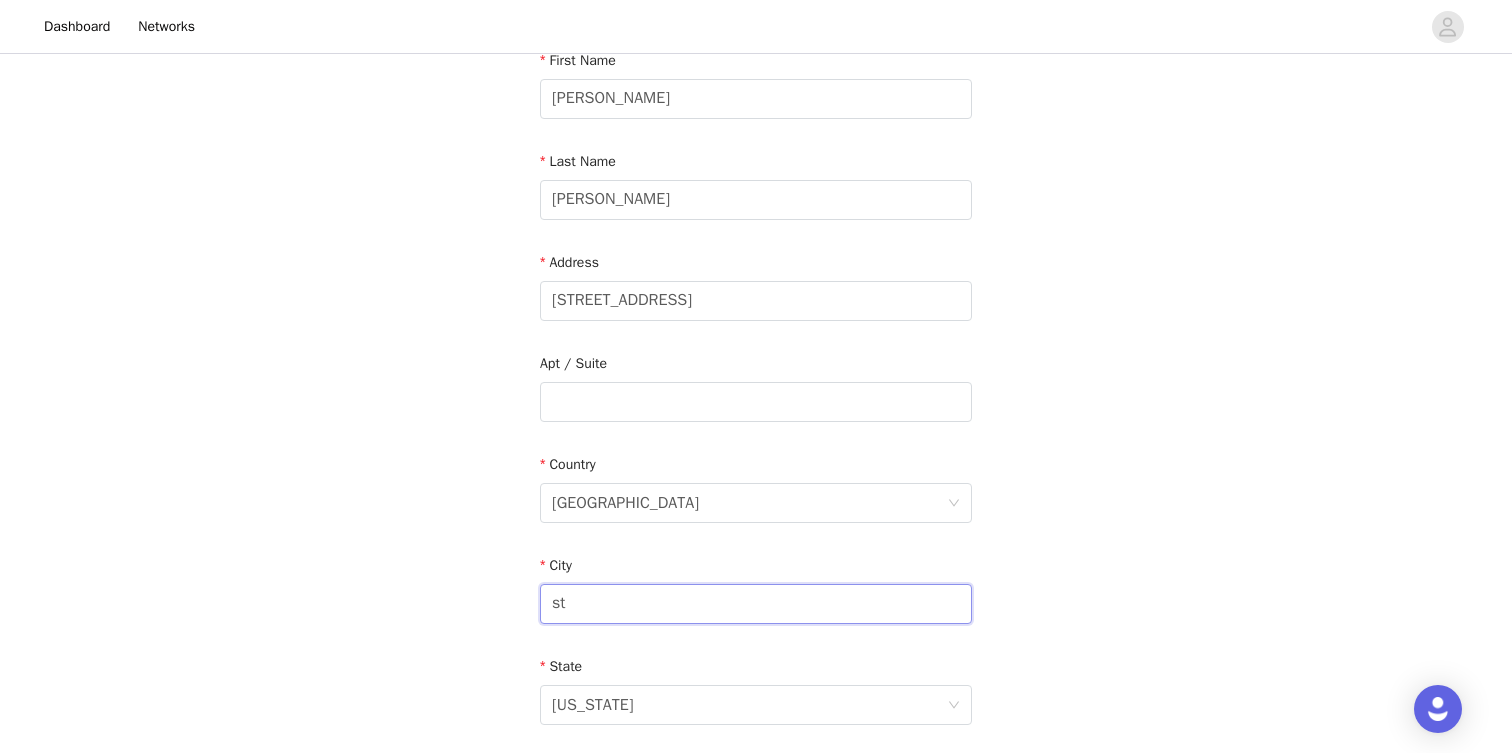 type on "[GEOGRAPHIC_DATA]" 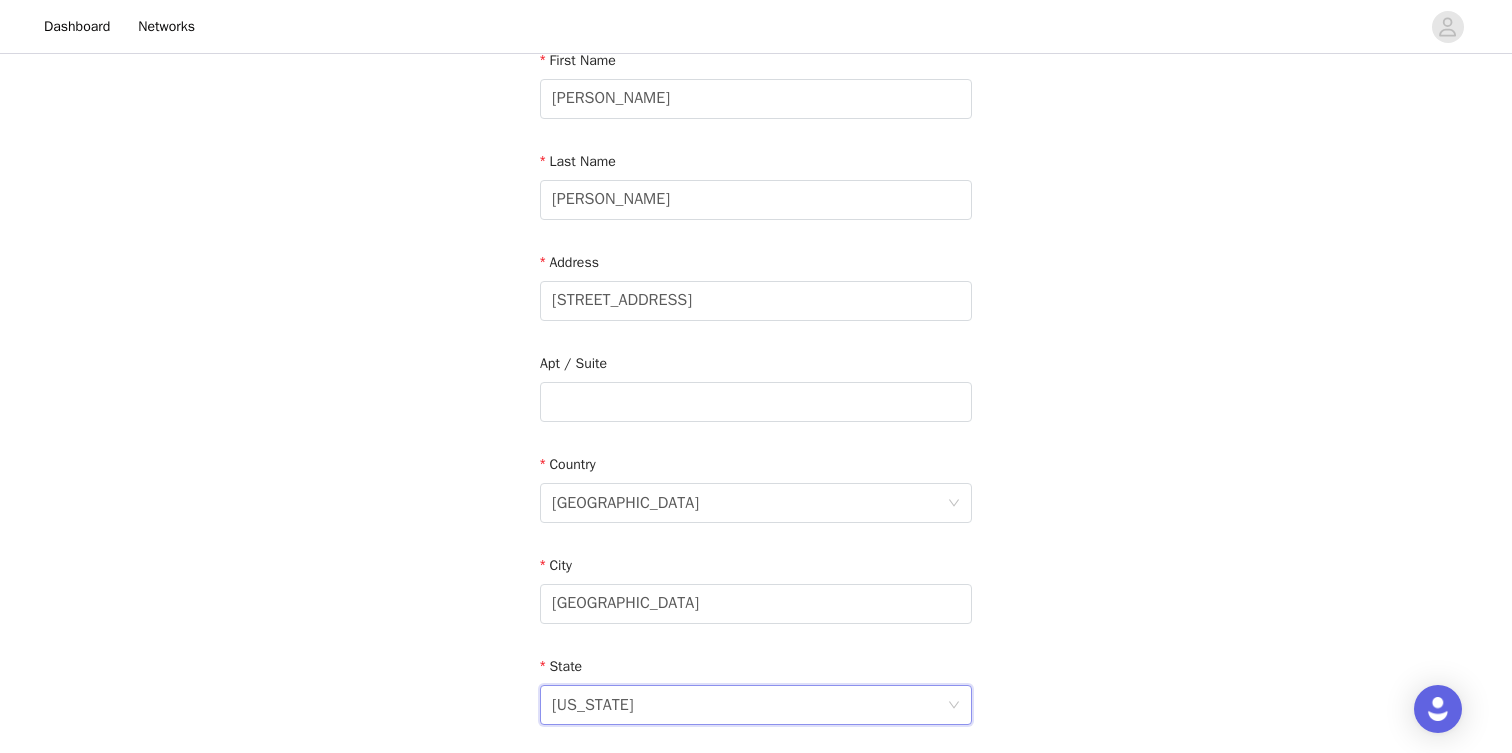 click on "[US_STATE]" at bounding box center [749, 705] 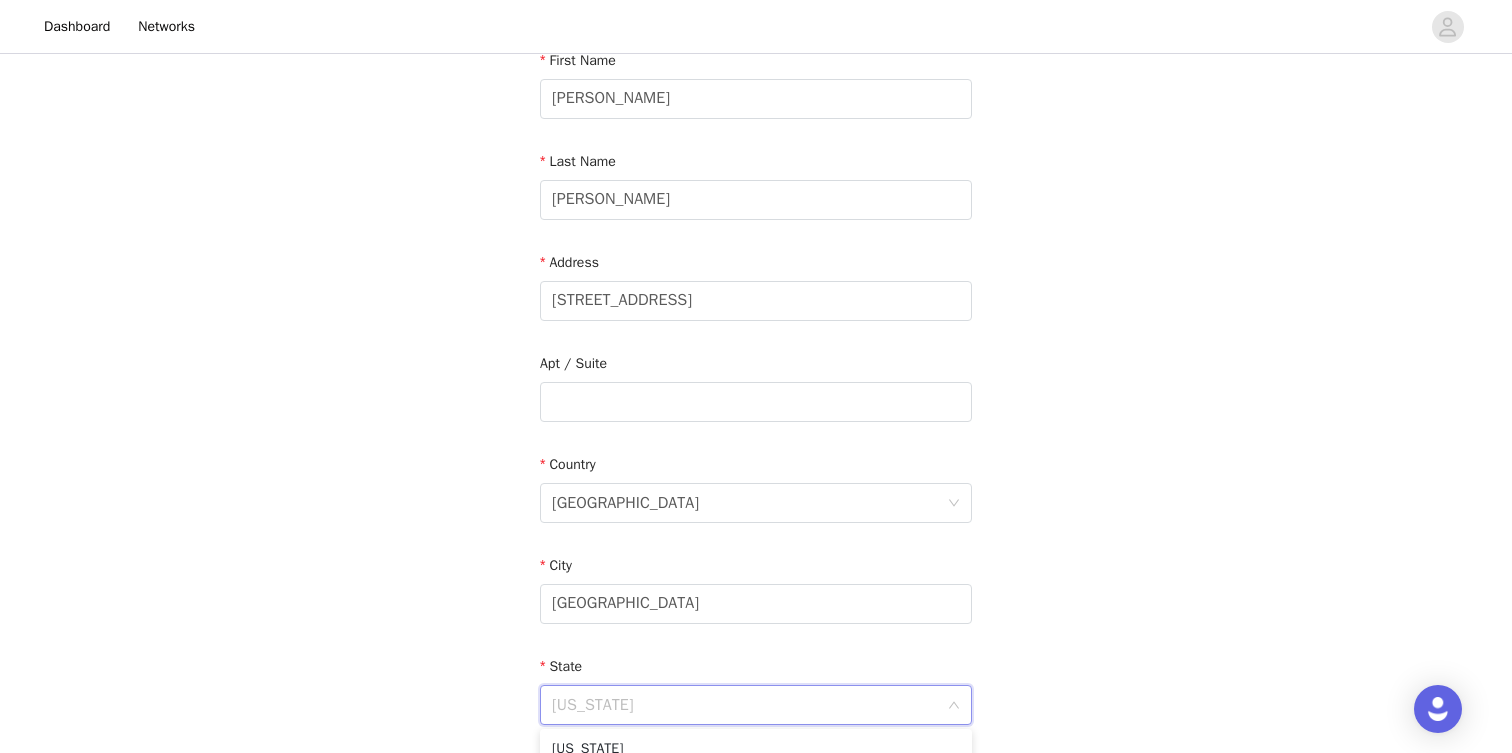 scroll, scrollTop: 42, scrollLeft: 0, axis: vertical 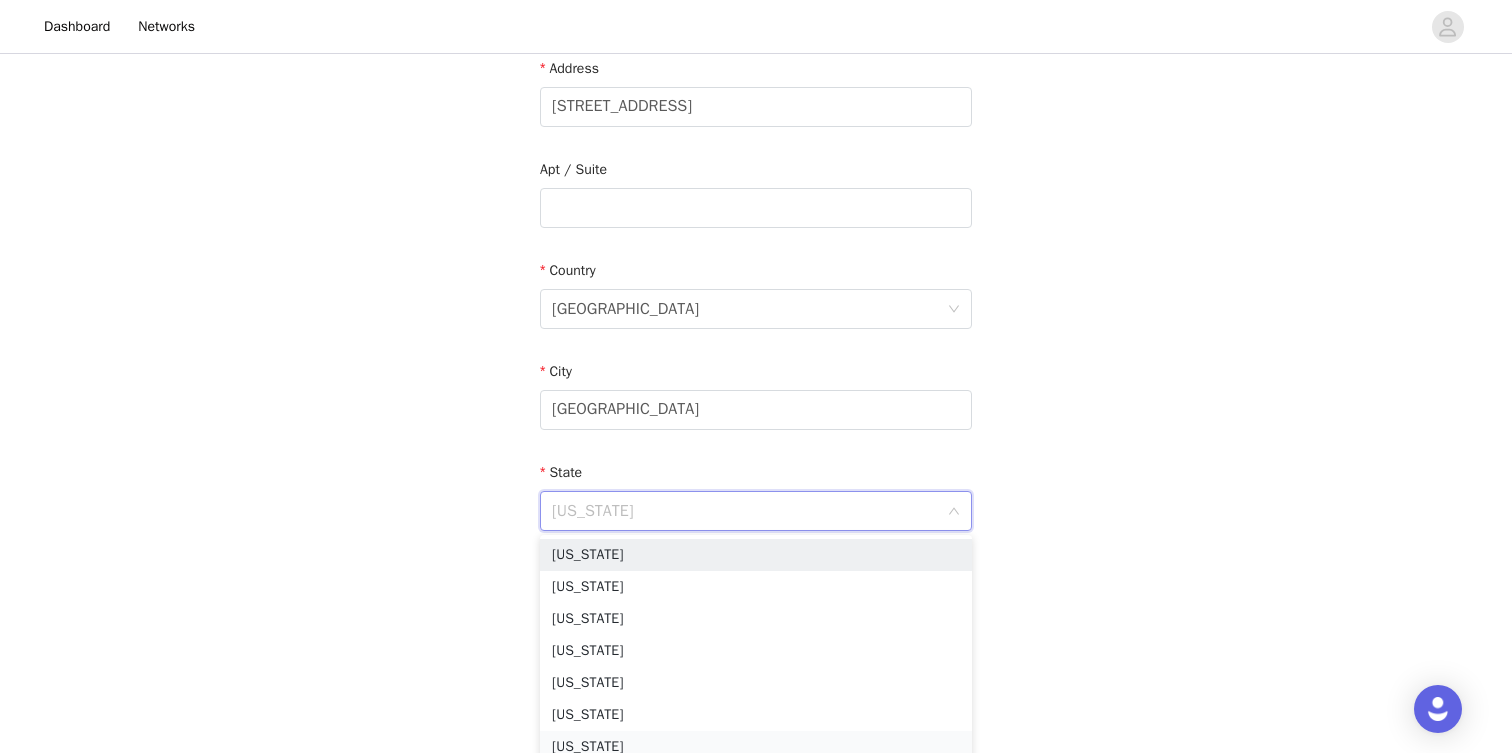 click on "[US_STATE]" at bounding box center [756, 747] 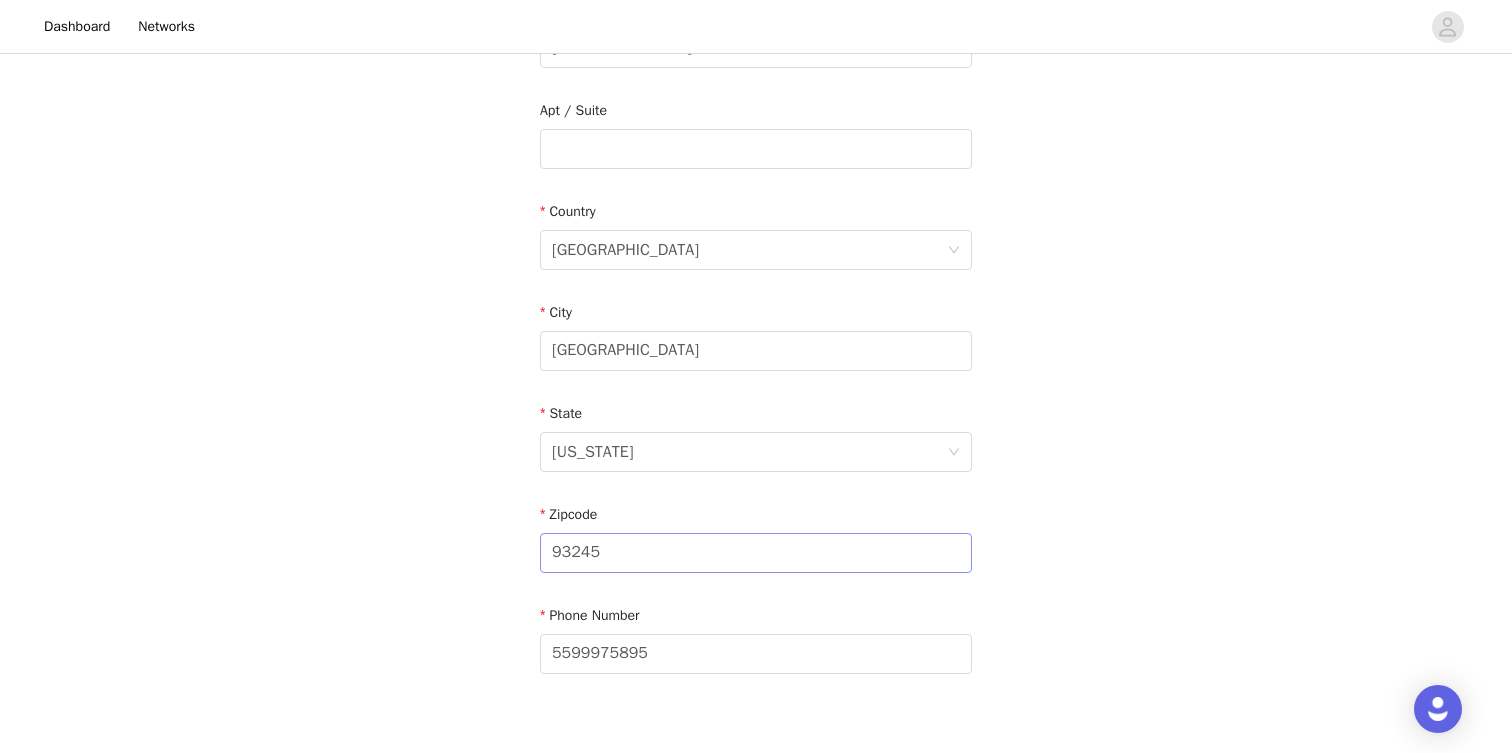 scroll, scrollTop: 494, scrollLeft: 0, axis: vertical 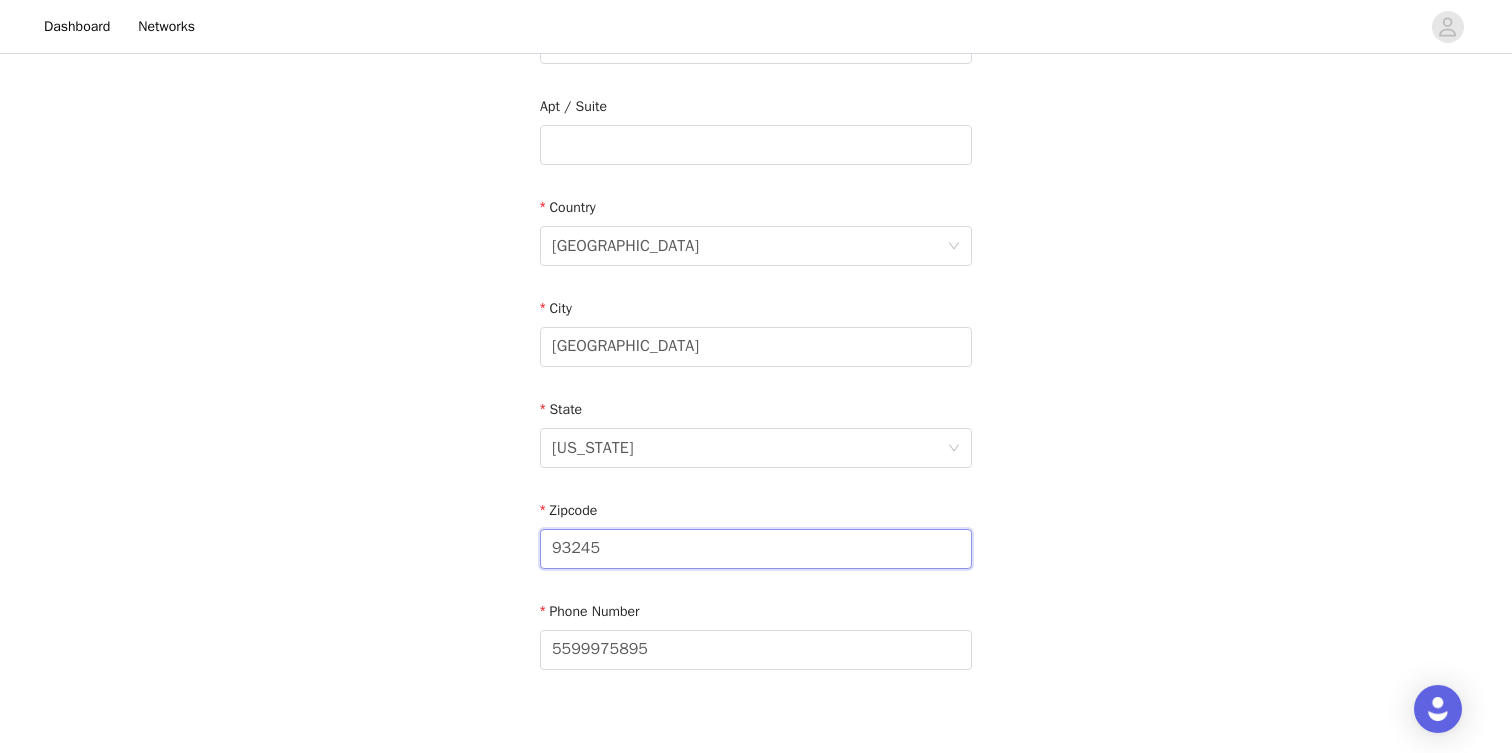 click on "93245" at bounding box center [756, 549] 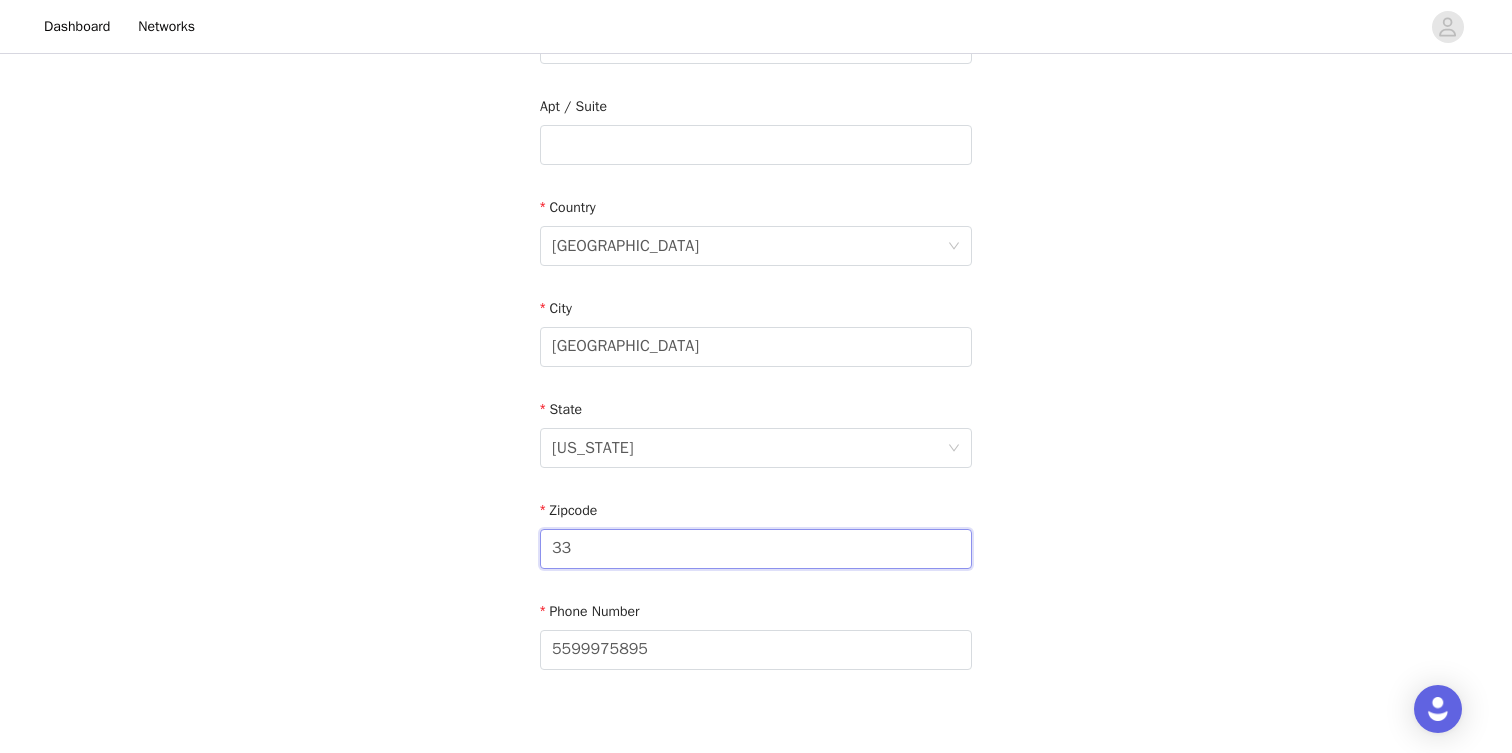 type on "33712" 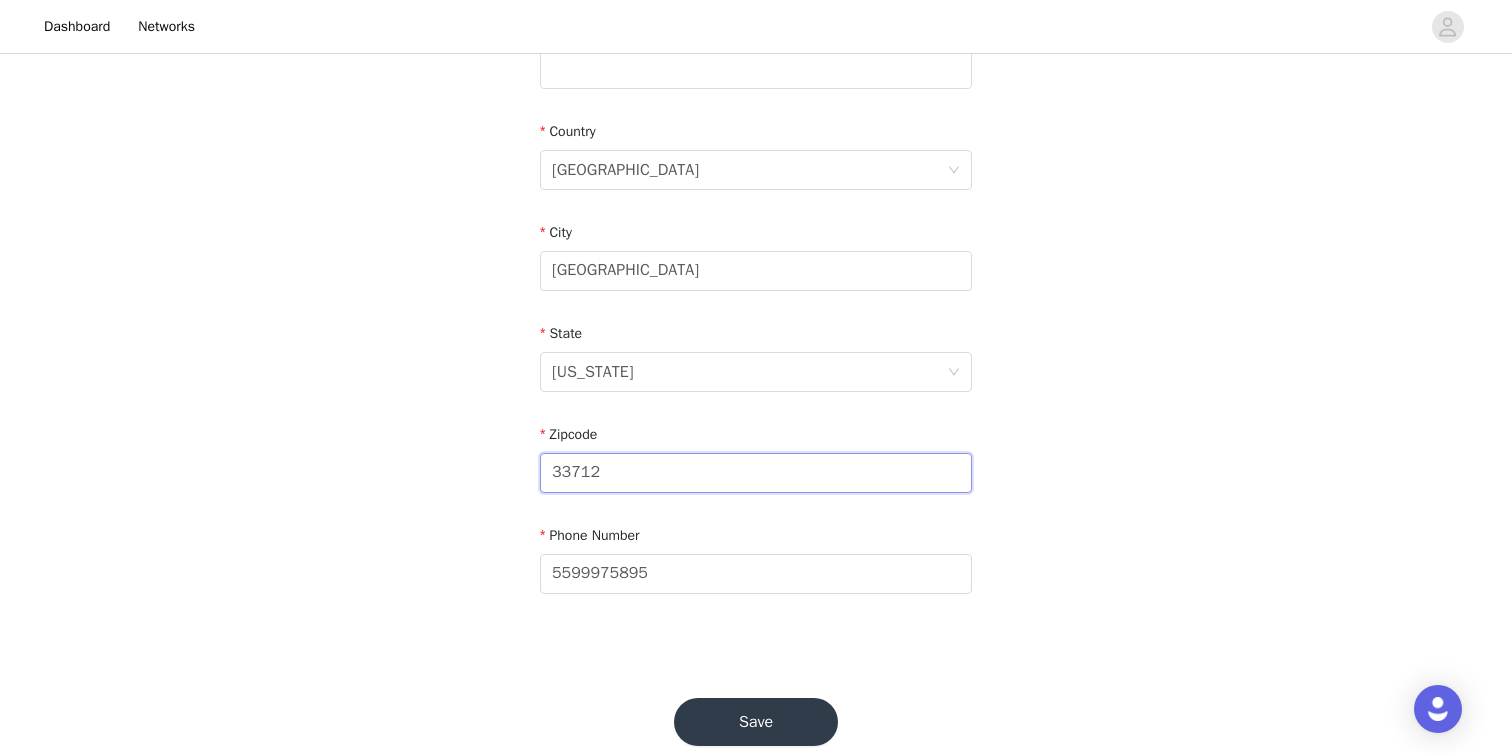 scroll, scrollTop: 610, scrollLeft: 0, axis: vertical 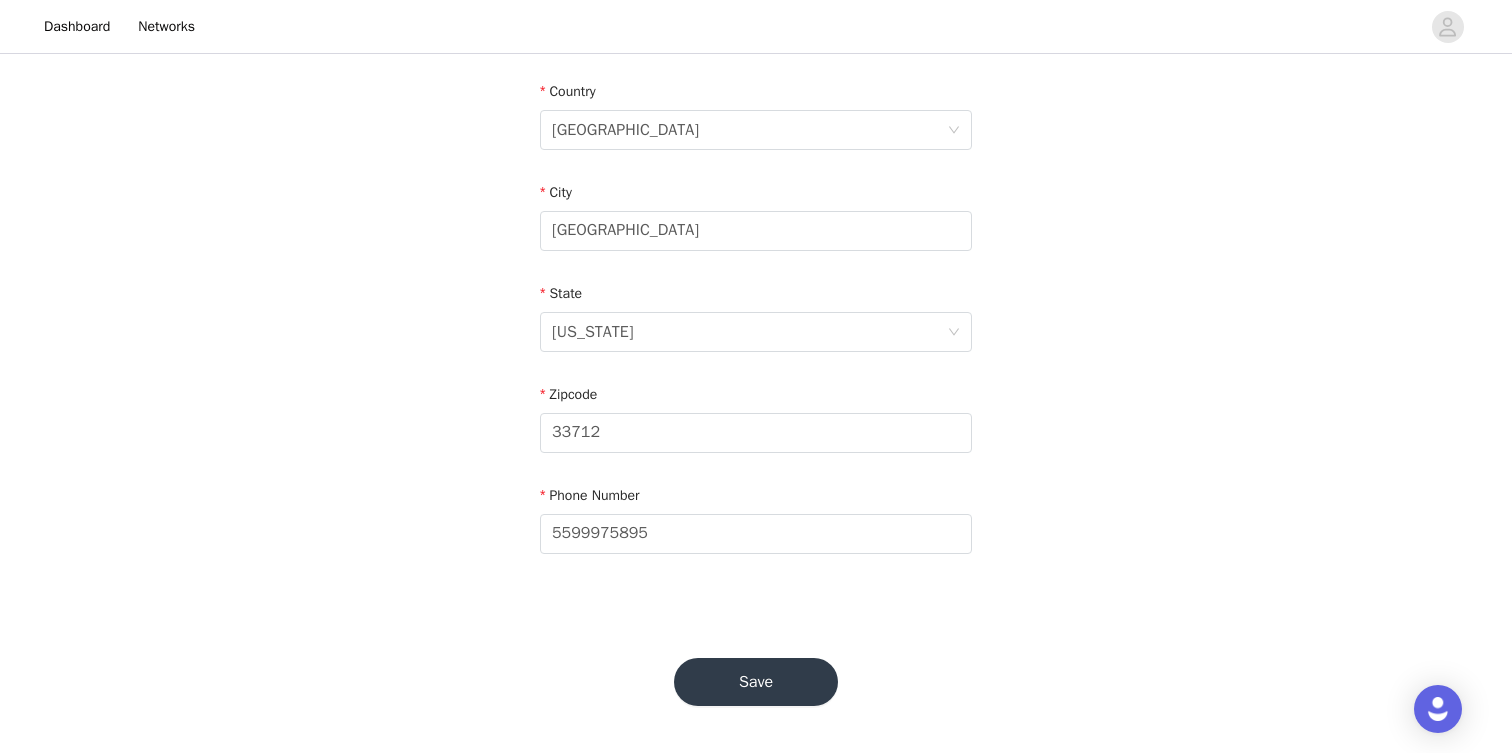 click on "Save" at bounding box center [756, 682] 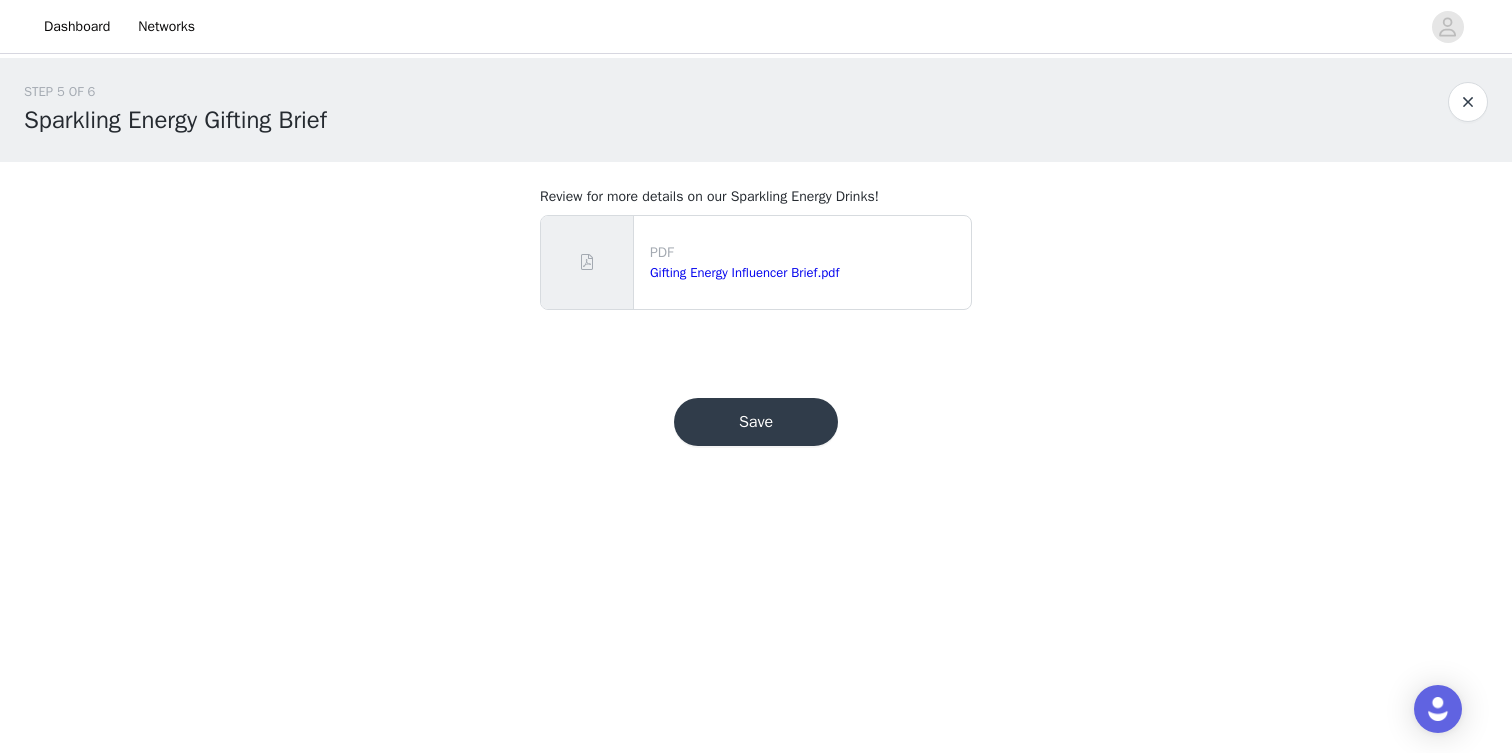 click on "Save" at bounding box center [756, 422] 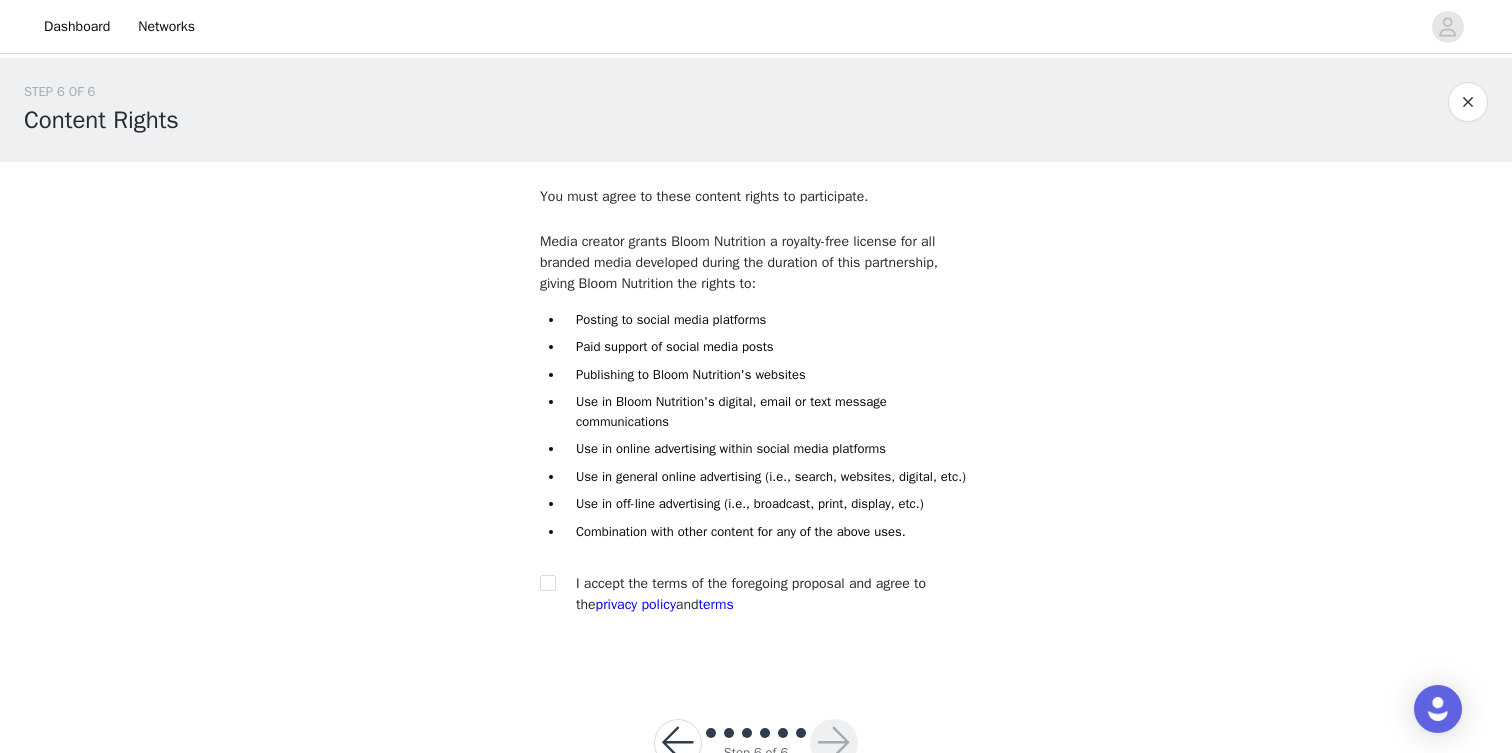 scroll, scrollTop: 39, scrollLeft: 0, axis: vertical 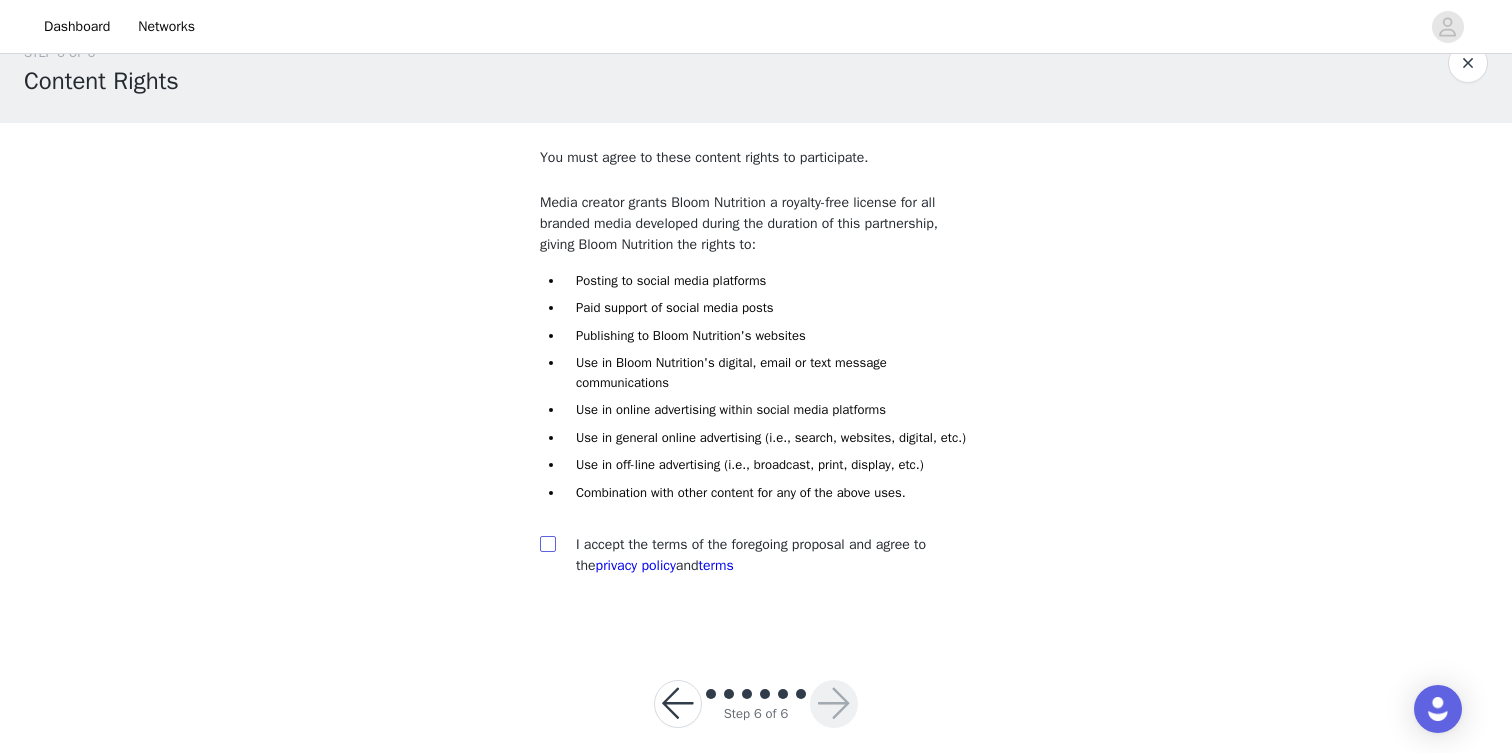 click at bounding box center (547, 543) 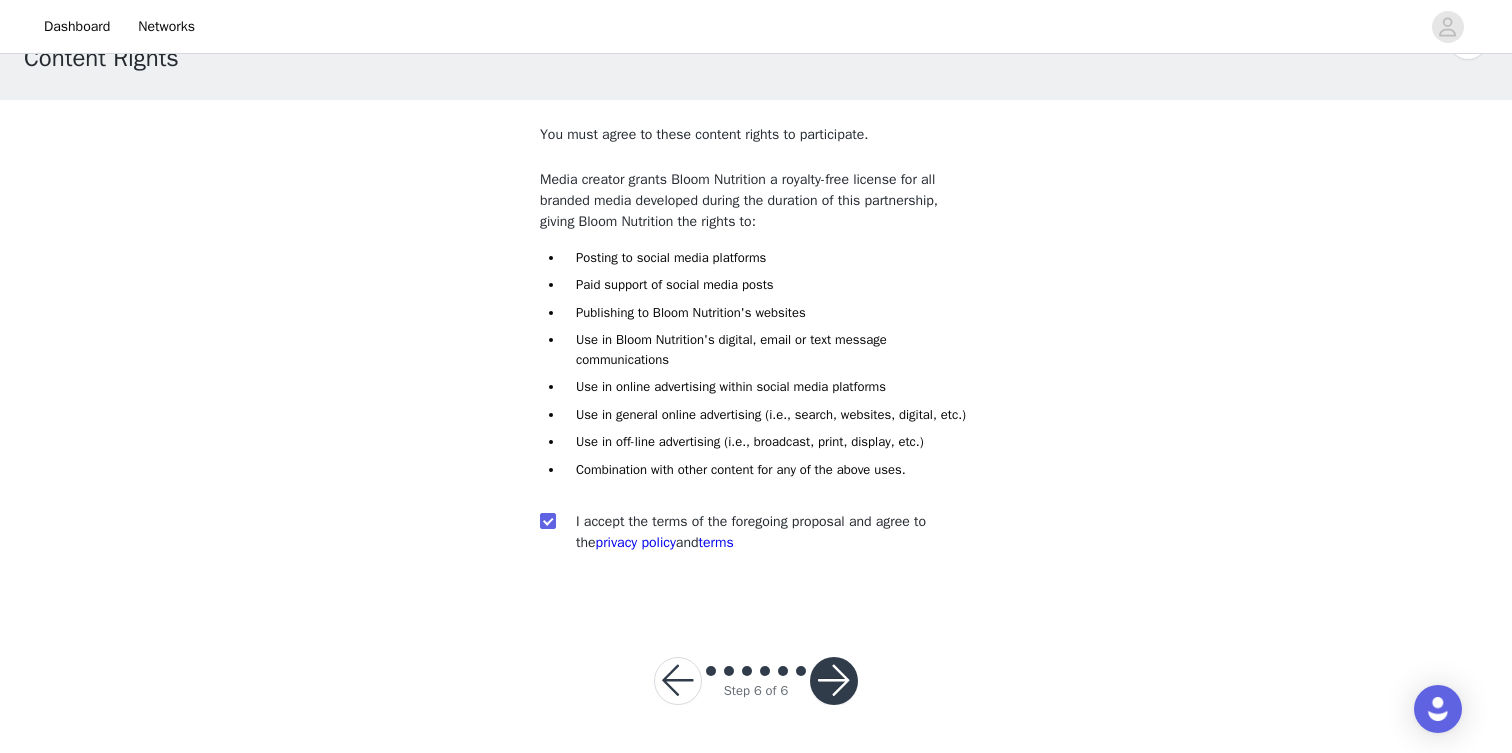 scroll, scrollTop: 81, scrollLeft: 0, axis: vertical 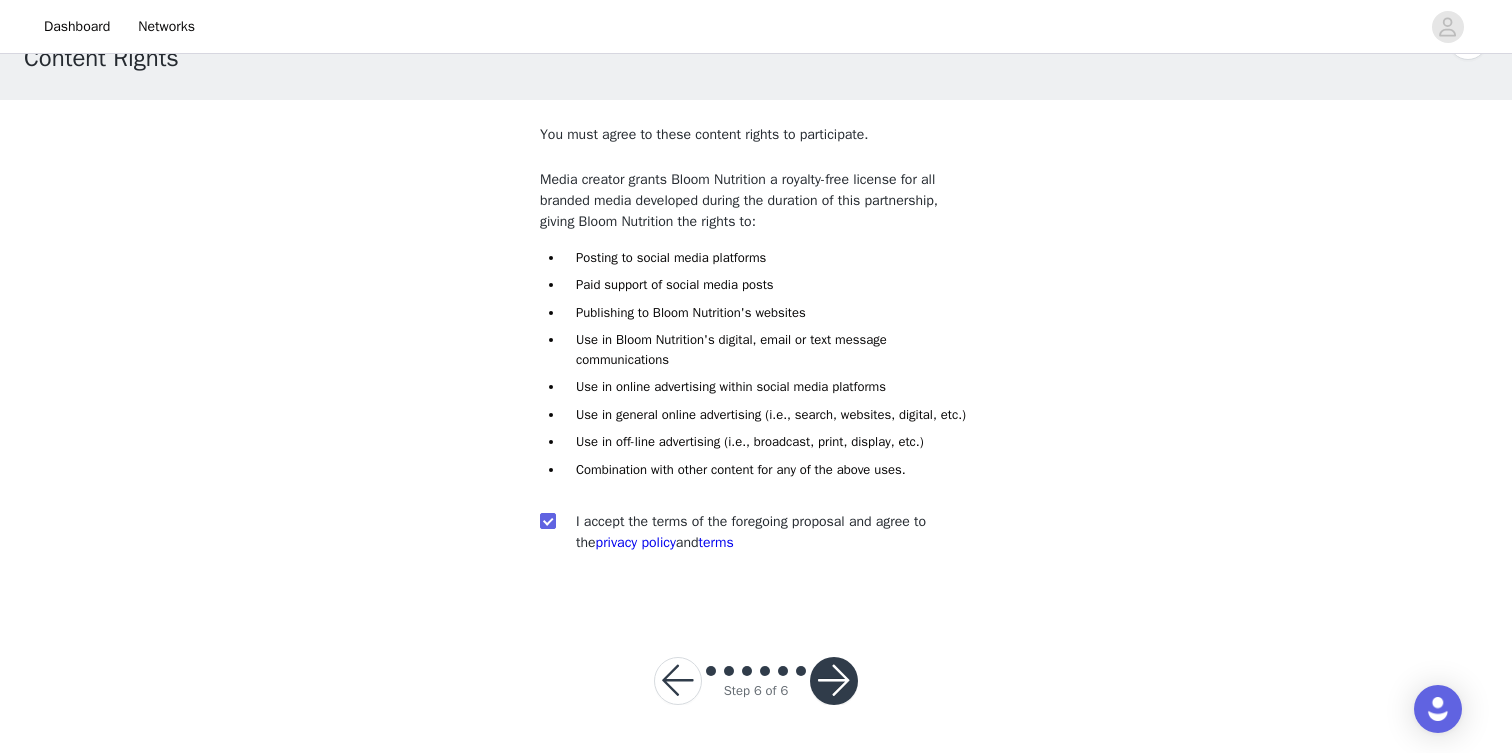 click at bounding box center (834, 681) 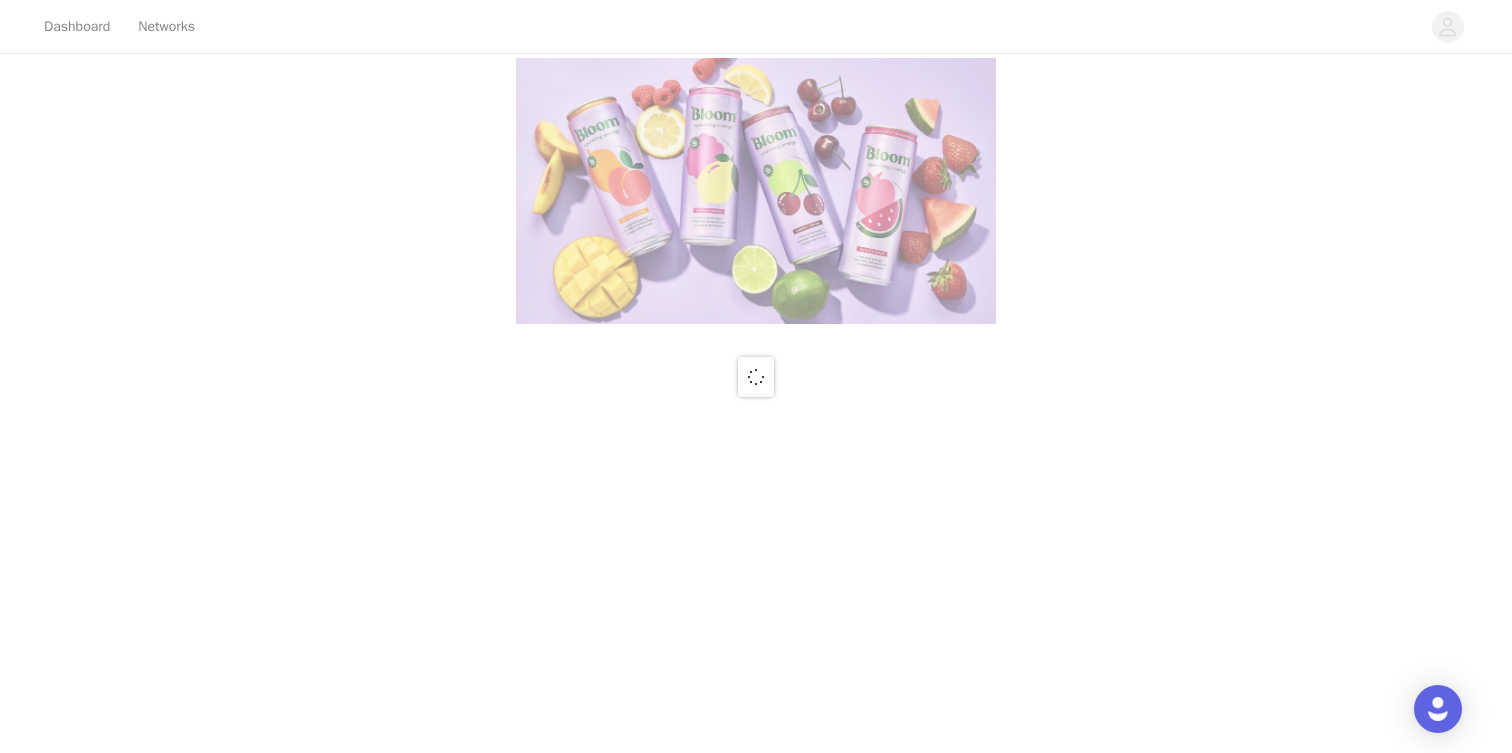 scroll, scrollTop: 0, scrollLeft: 0, axis: both 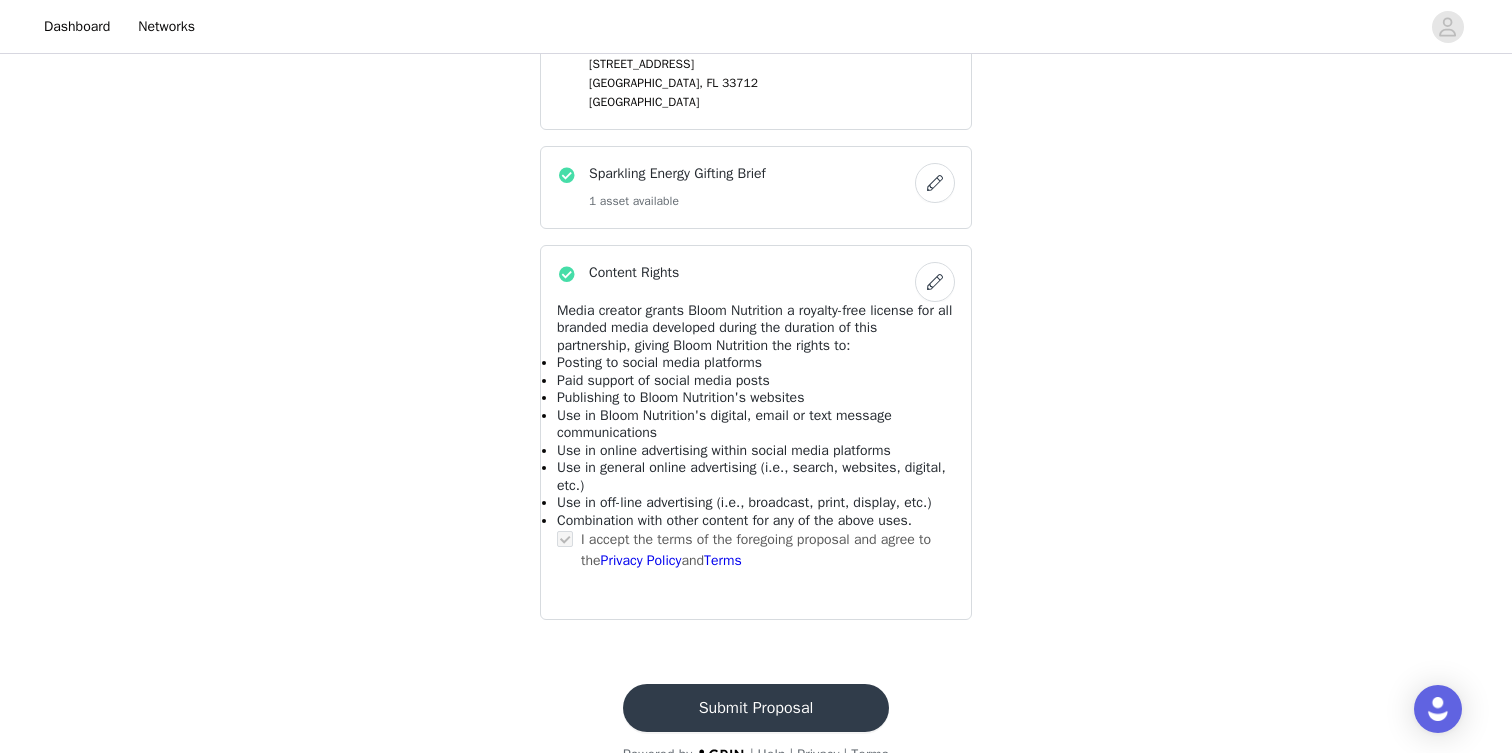 click on "Submit Proposal" at bounding box center [756, 708] 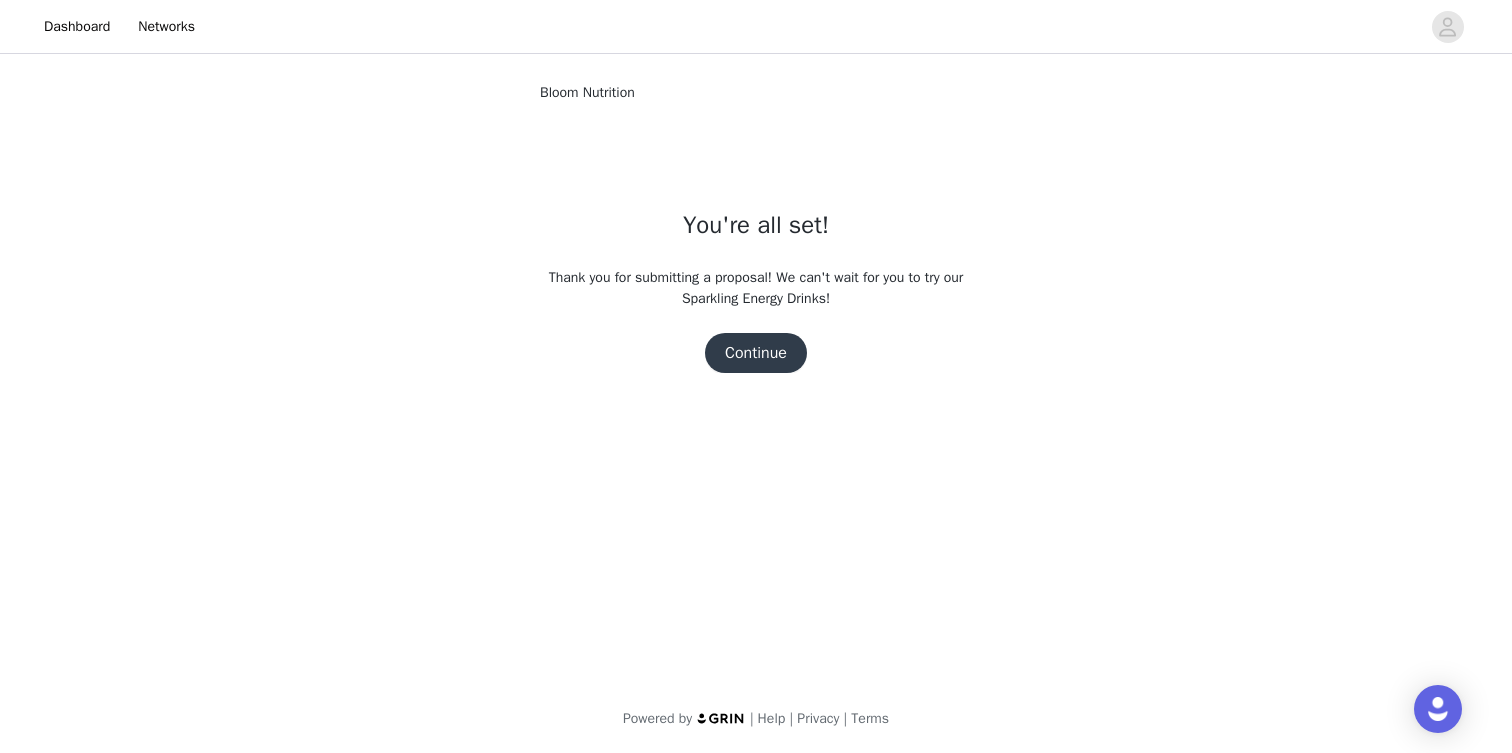 scroll, scrollTop: 0, scrollLeft: 0, axis: both 